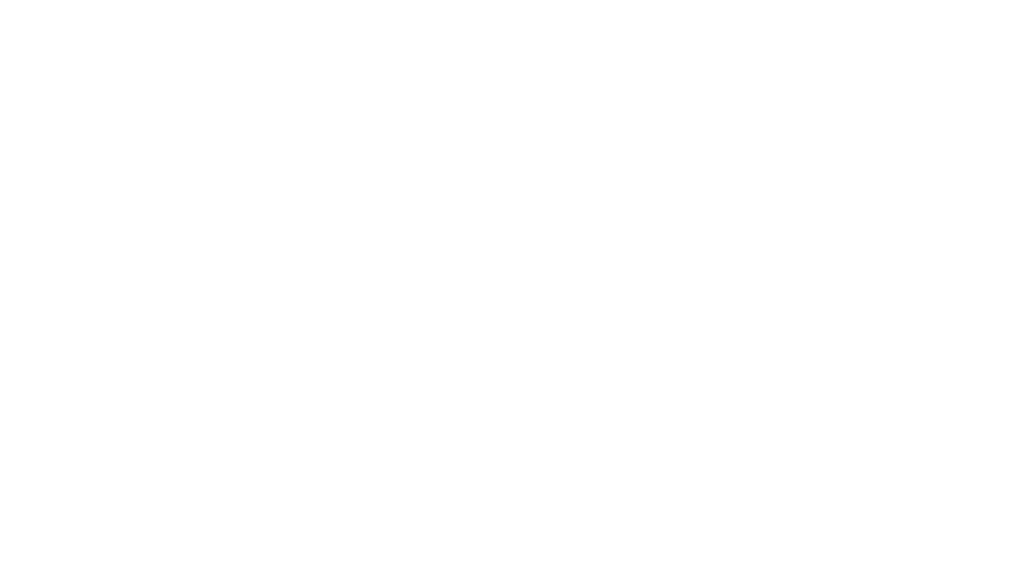 scroll, scrollTop: 0, scrollLeft: 0, axis: both 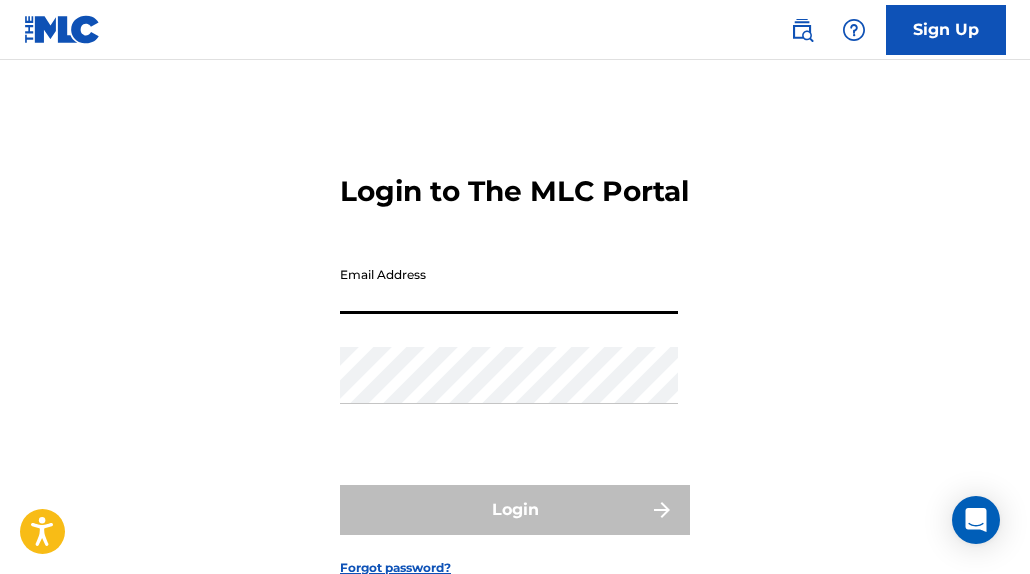 click on "Email Address" at bounding box center [509, 285] 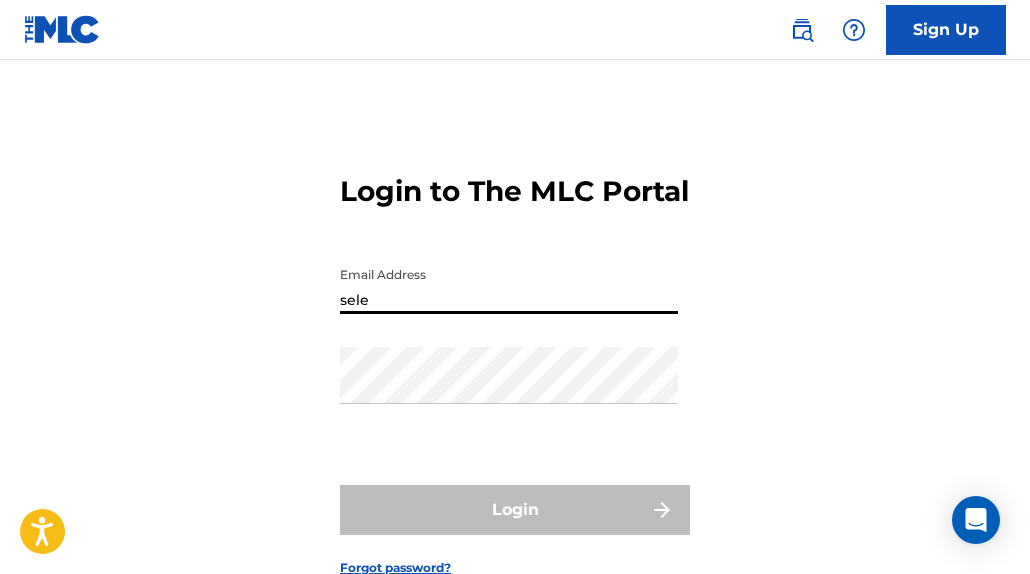 type on "[EMAIL_ADDRESS][DOMAIN_NAME]" 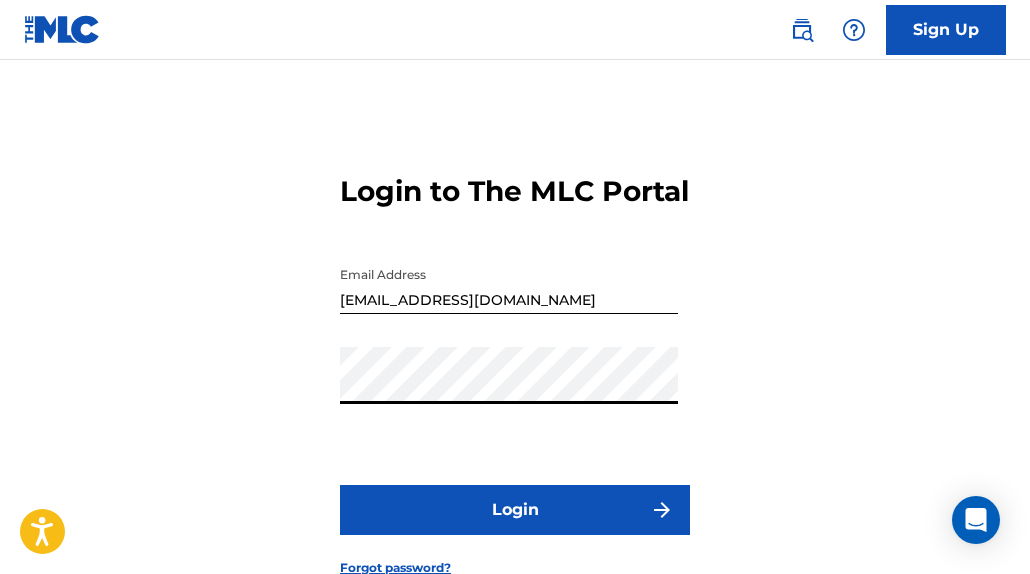 click on "Login" at bounding box center (515, 510) 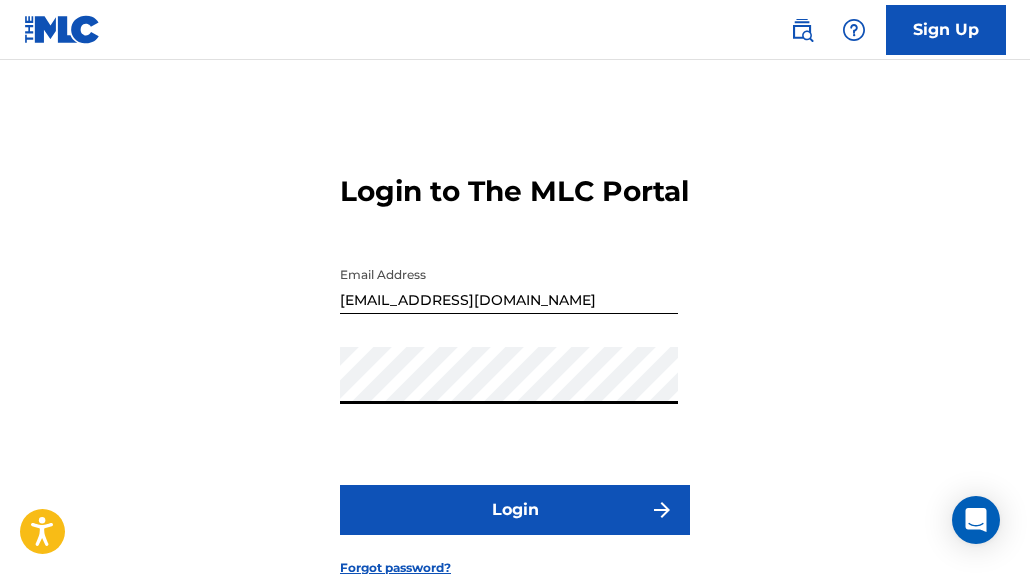 click on "Login to The MLC Portal Email Address [EMAIL_ADDRESS][DOMAIN_NAME] Password Login Forgot password?" at bounding box center (515, 359) 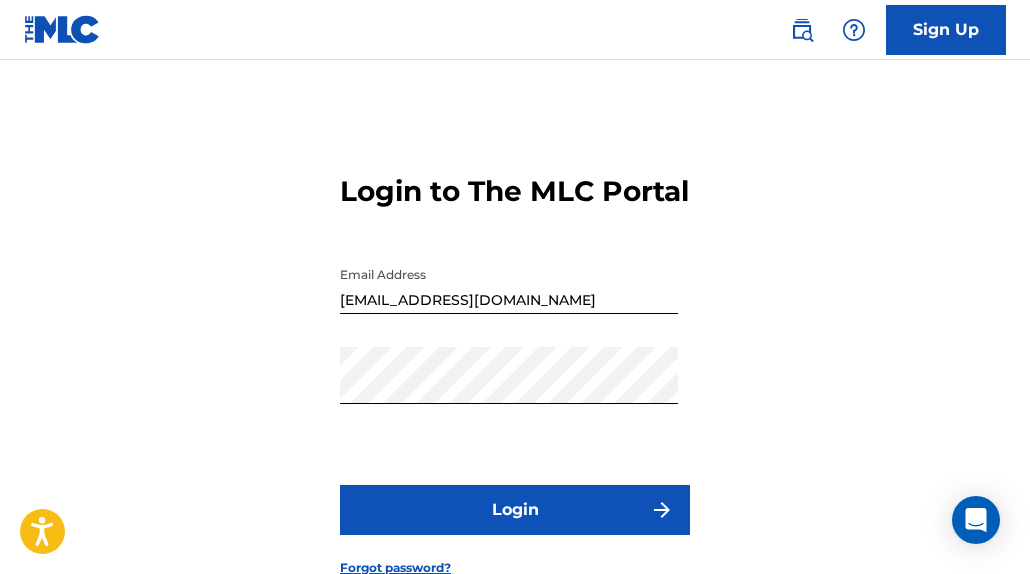 click on "Login" at bounding box center [515, 510] 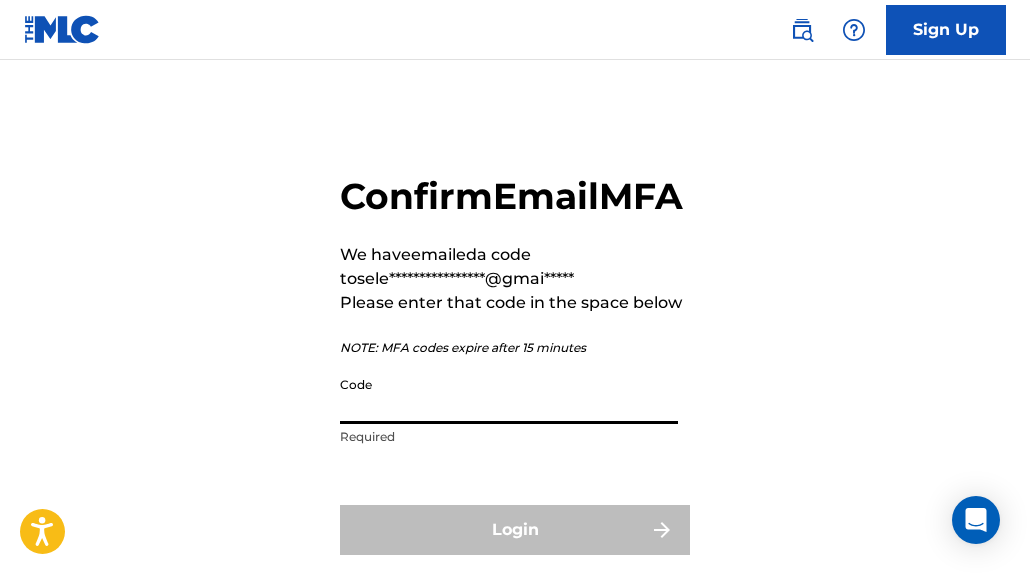 drag, startPoint x: 437, startPoint y: 450, endPoint x: 440, endPoint y: 469, distance: 19.235384 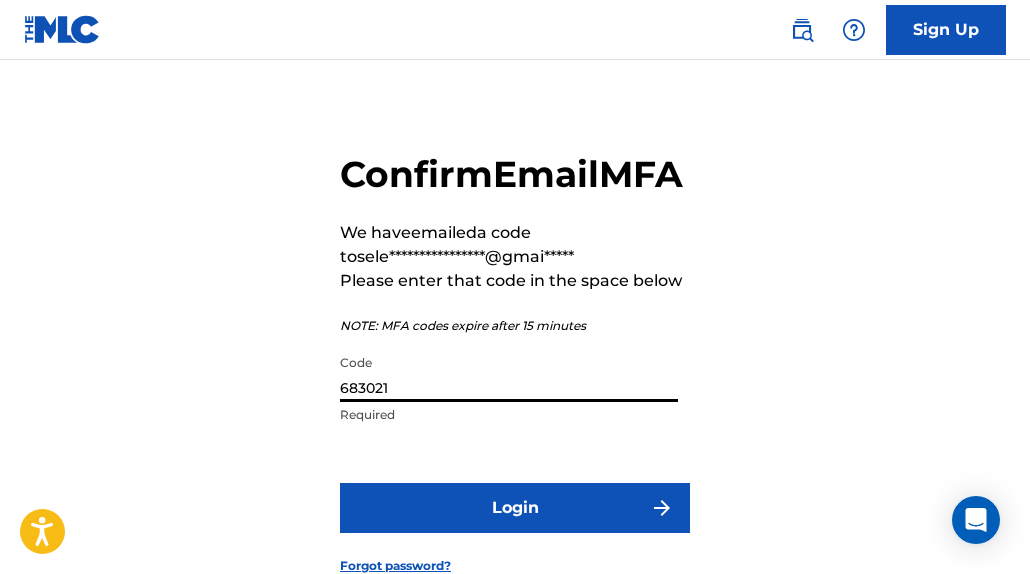 scroll, scrollTop: 42, scrollLeft: 0, axis: vertical 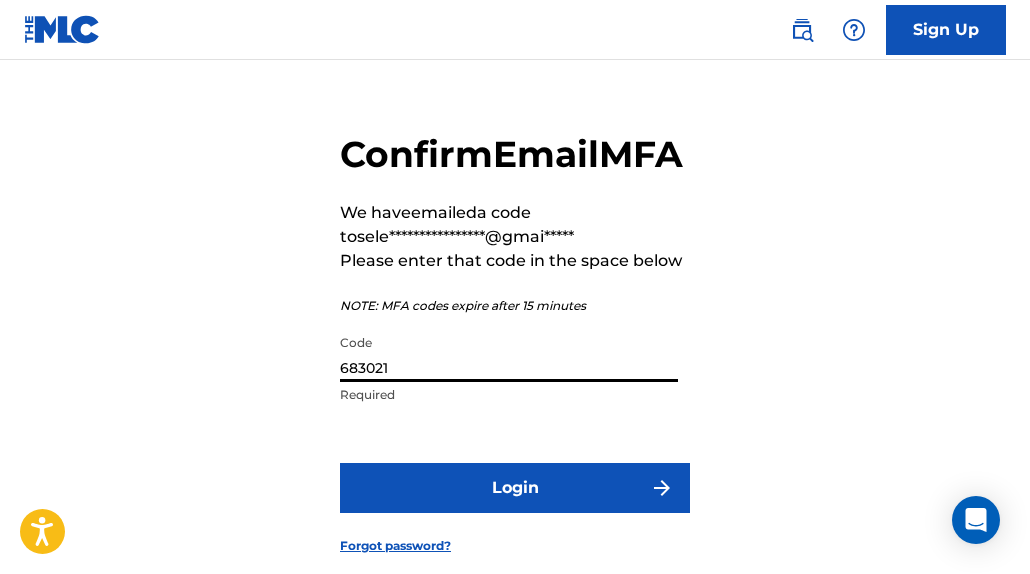 type on "683021" 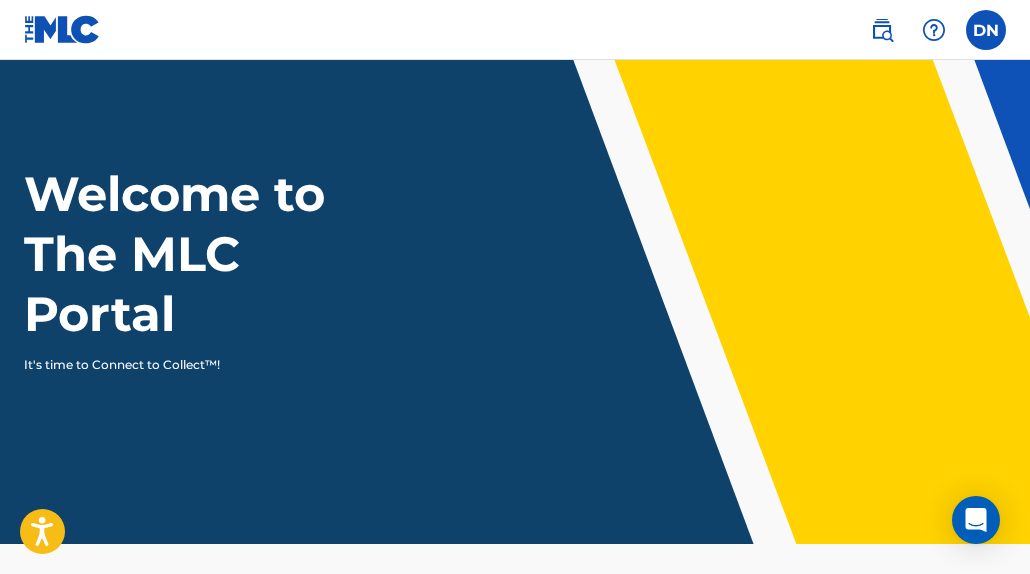 scroll, scrollTop: 0, scrollLeft: 0, axis: both 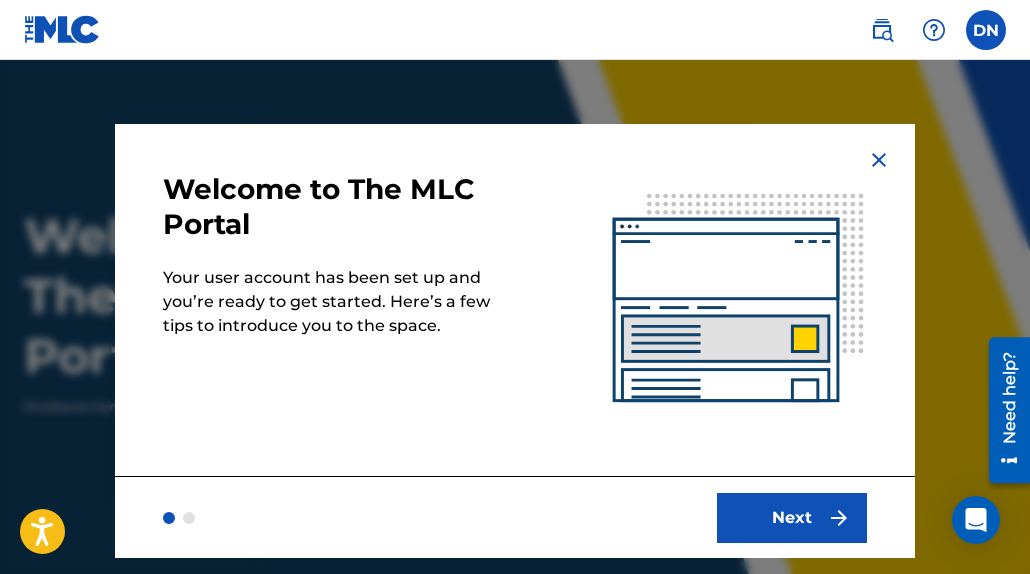 click at bounding box center [839, 518] 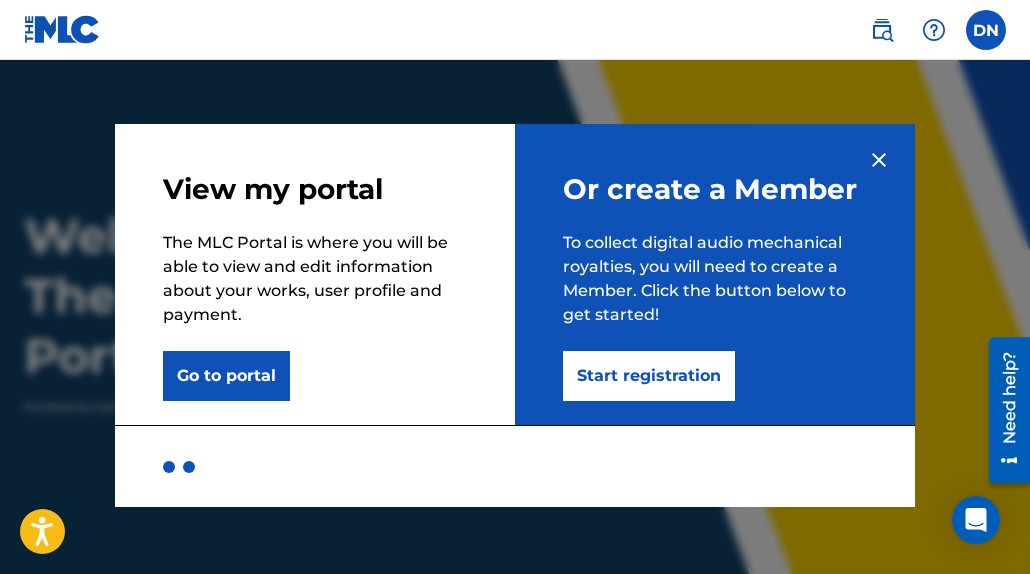 click on "Go to portal" at bounding box center (226, 376) 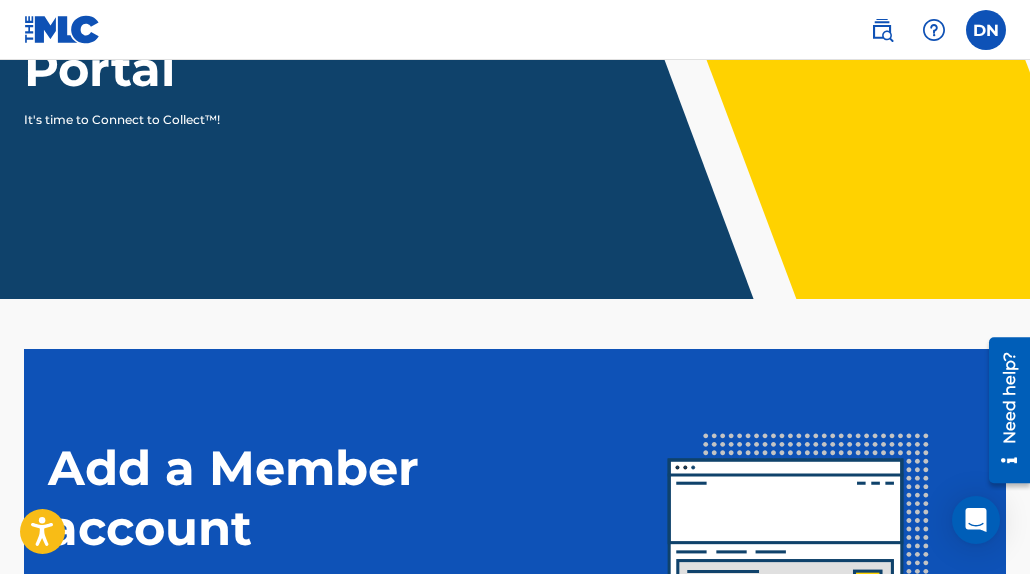 scroll, scrollTop: 252, scrollLeft: 0, axis: vertical 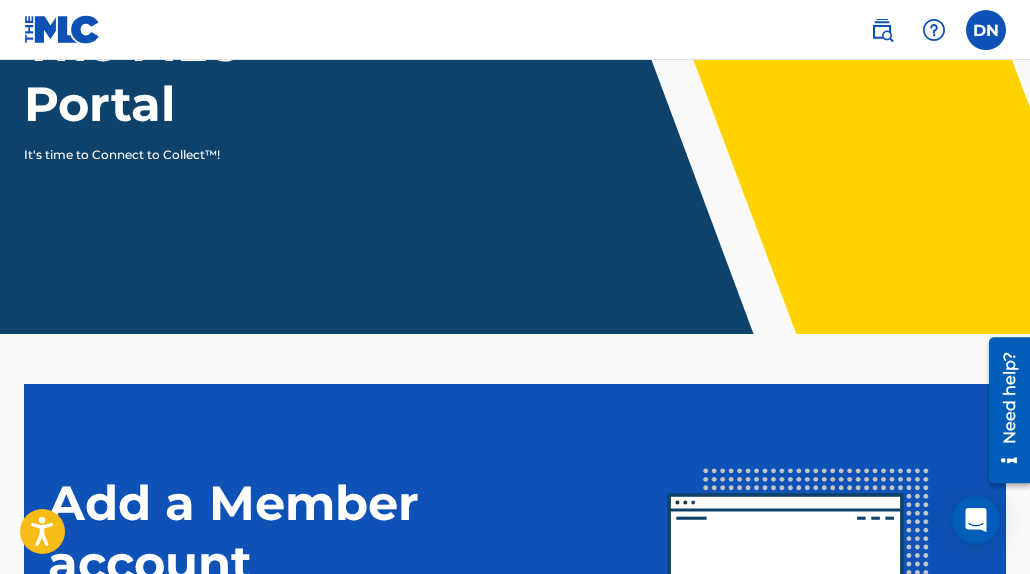 click at bounding box center (986, 30) 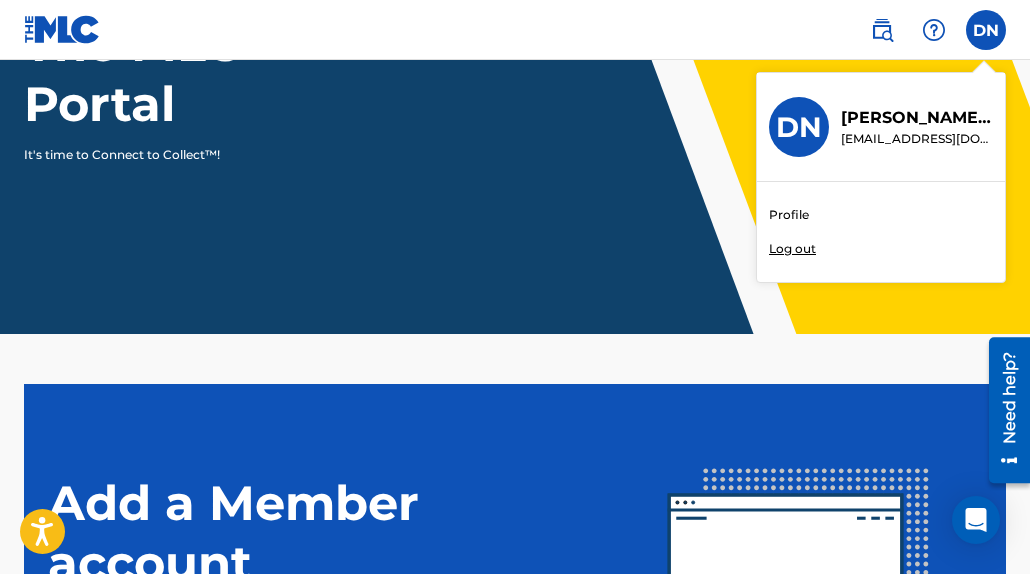 click on "Profile" at bounding box center (789, 215) 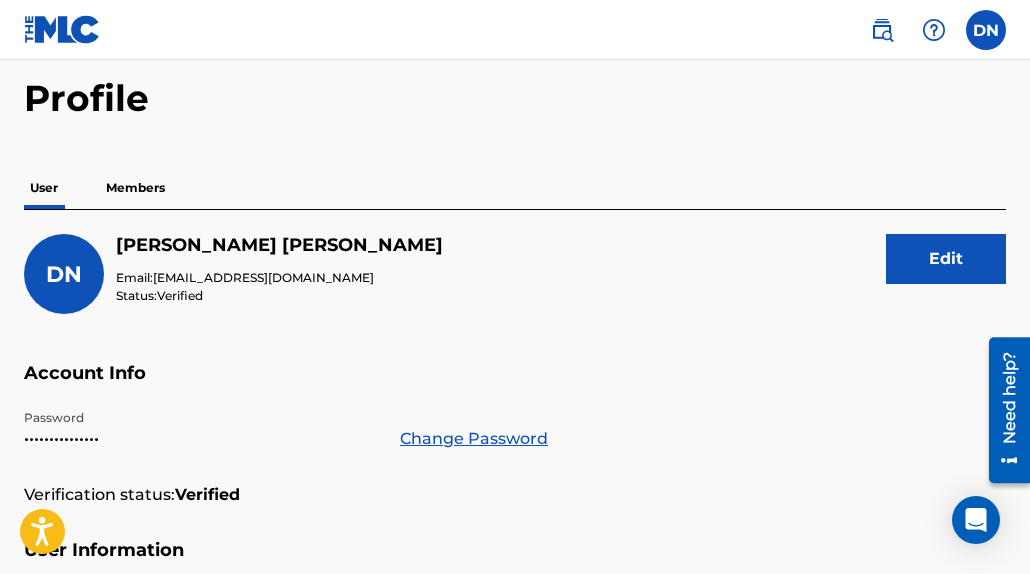 scroll, scrollTop: 0, scrollLeft: 0, axis: both 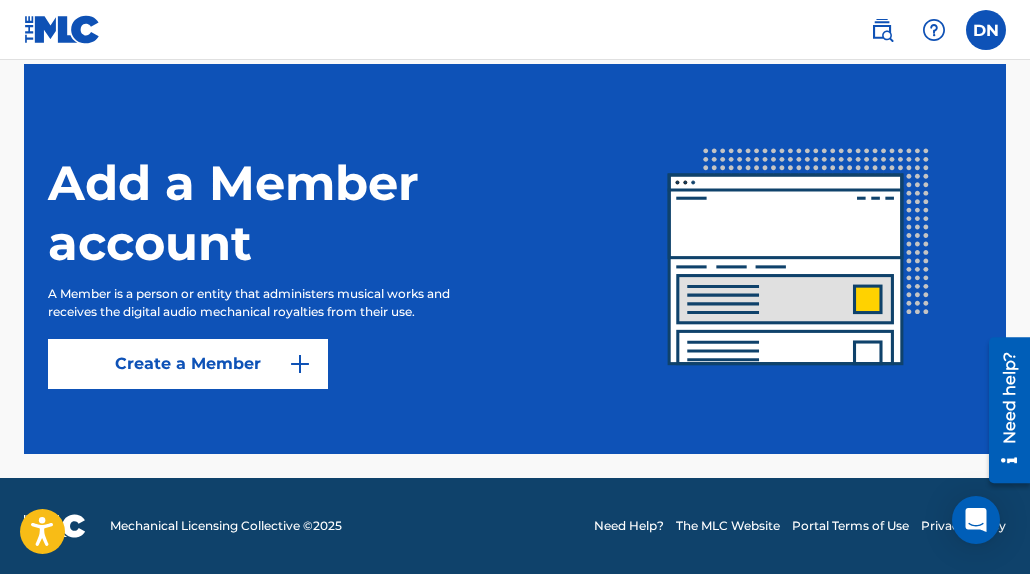 click on "Create a Member" at bounding box center (188, 364) 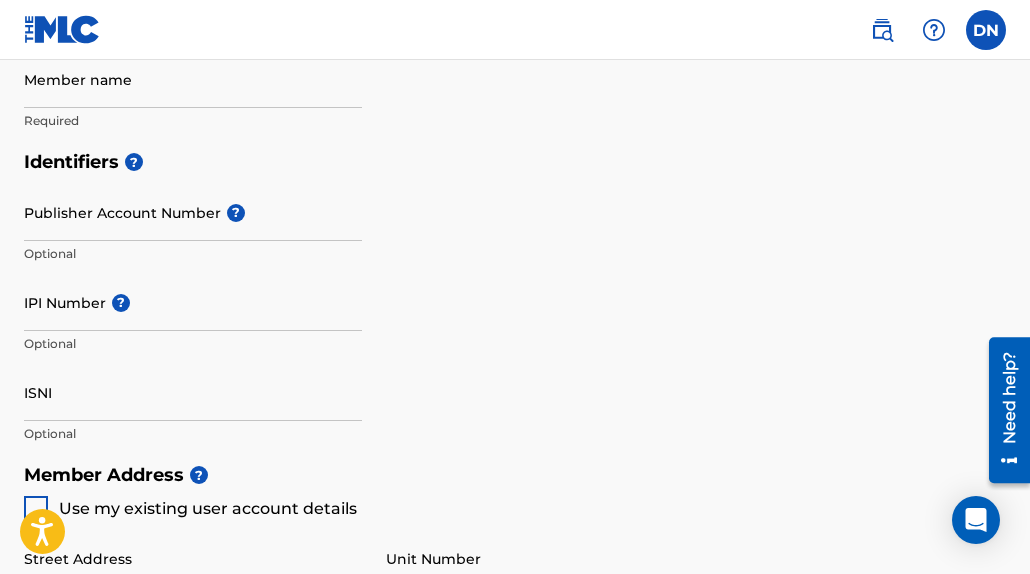 scroll, scrollTop: 0, scrollLeft: 0, axis: both 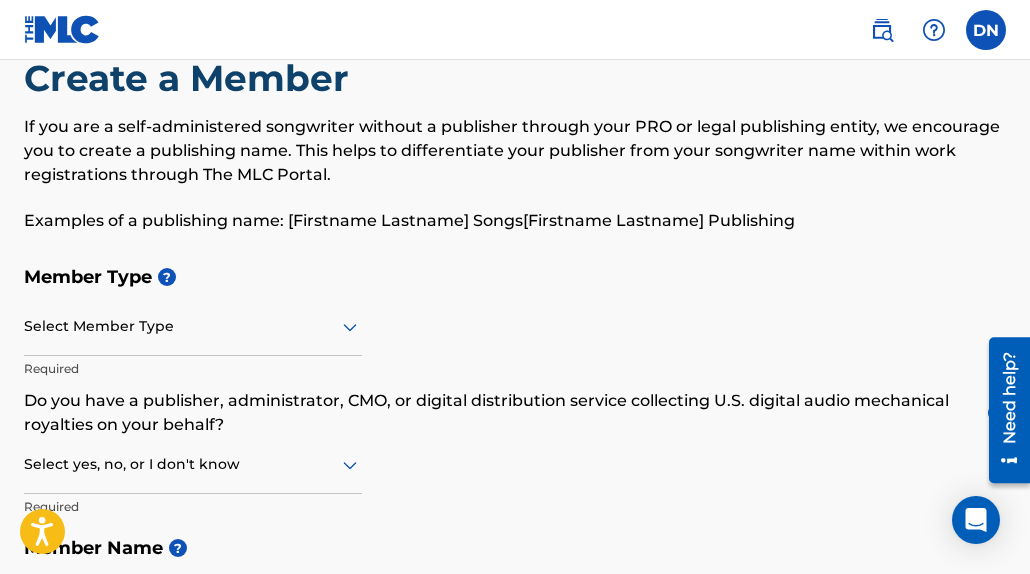 click on "Select Member Type" at bounding box center [193, 327] 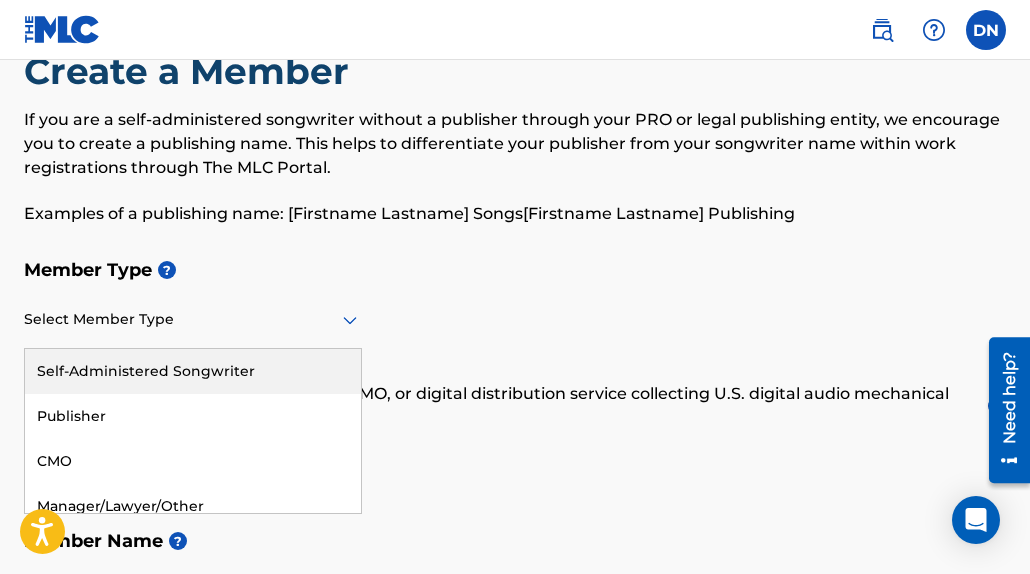 scroll, scrollTop: 62, scrollLeft: 0, axis: vertical 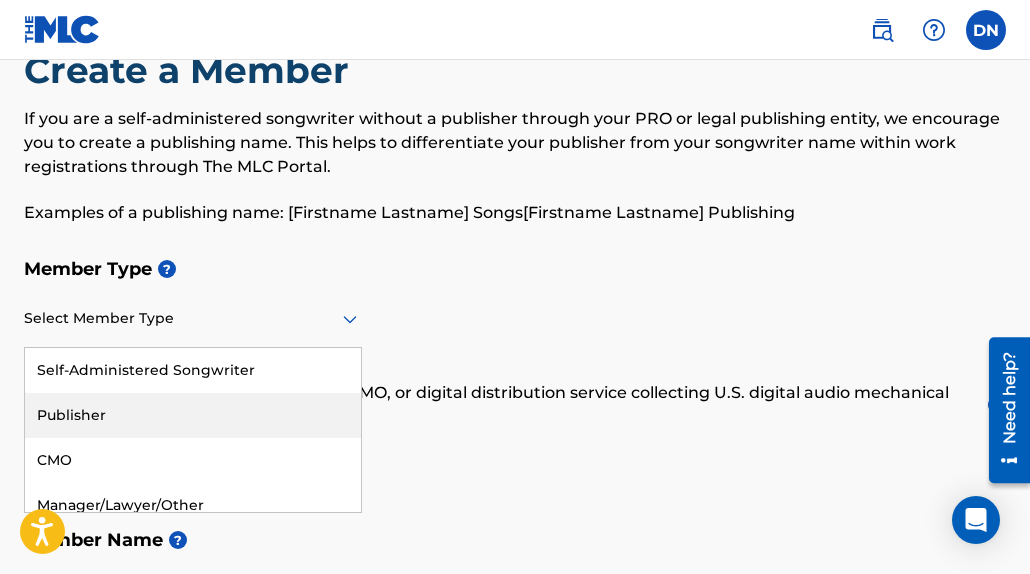 click on "Publisher" at bounding box center [193, 415] 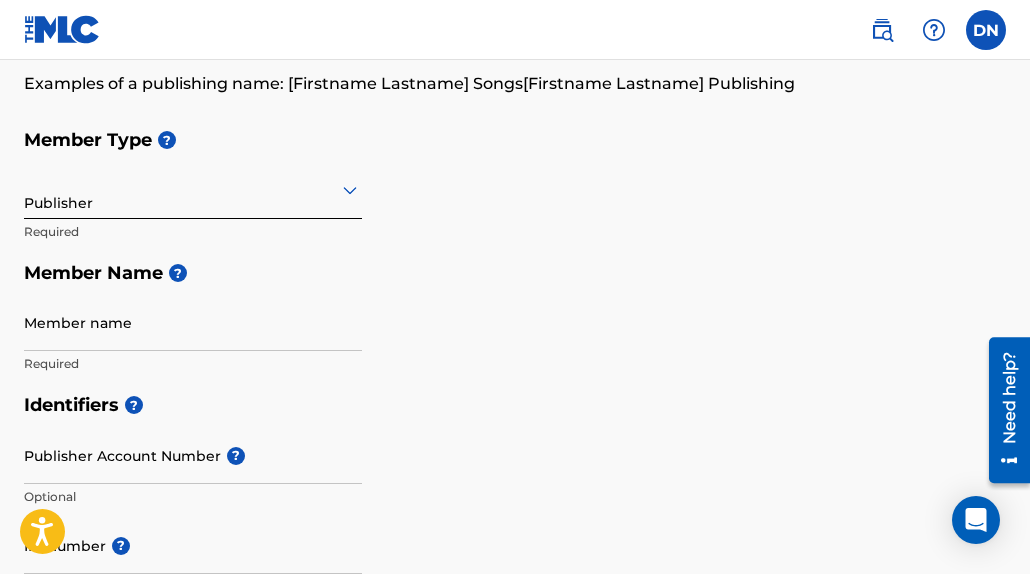 scroll, scrollTop: 192, scrollLeft: 0, axis: vertical 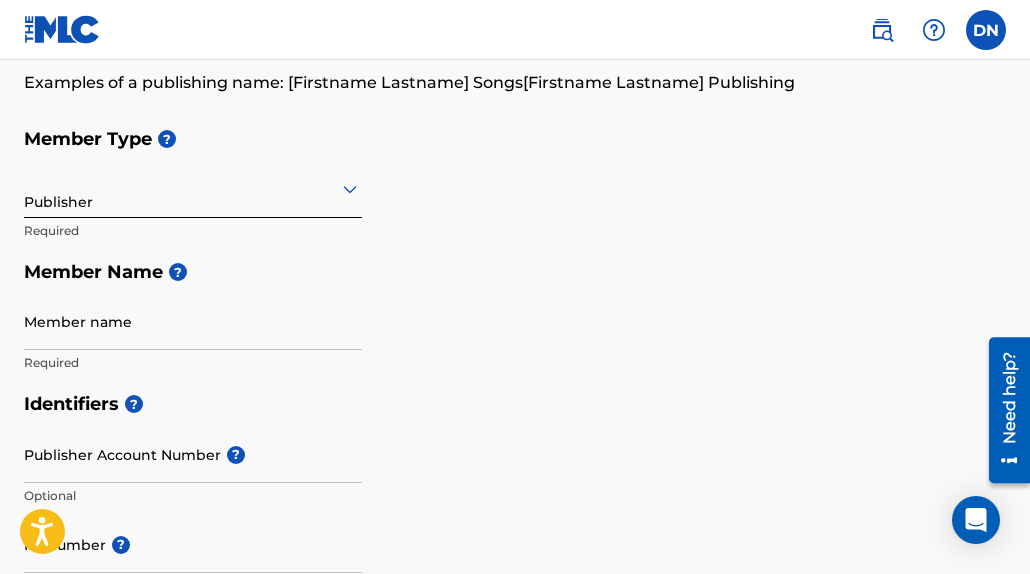 click on "Member name" at bounding box center [193, 321] 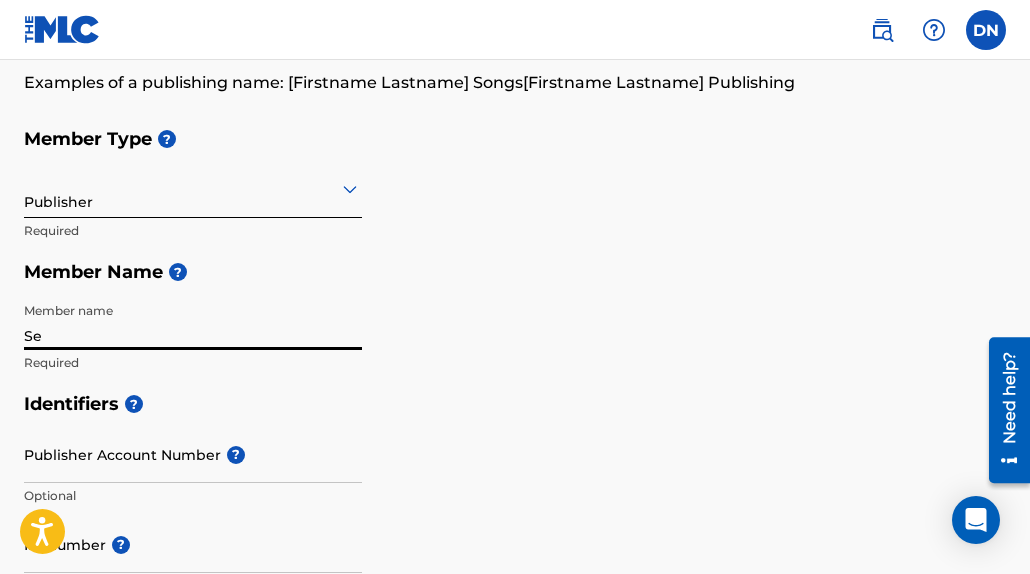 type on "Select Creatives" 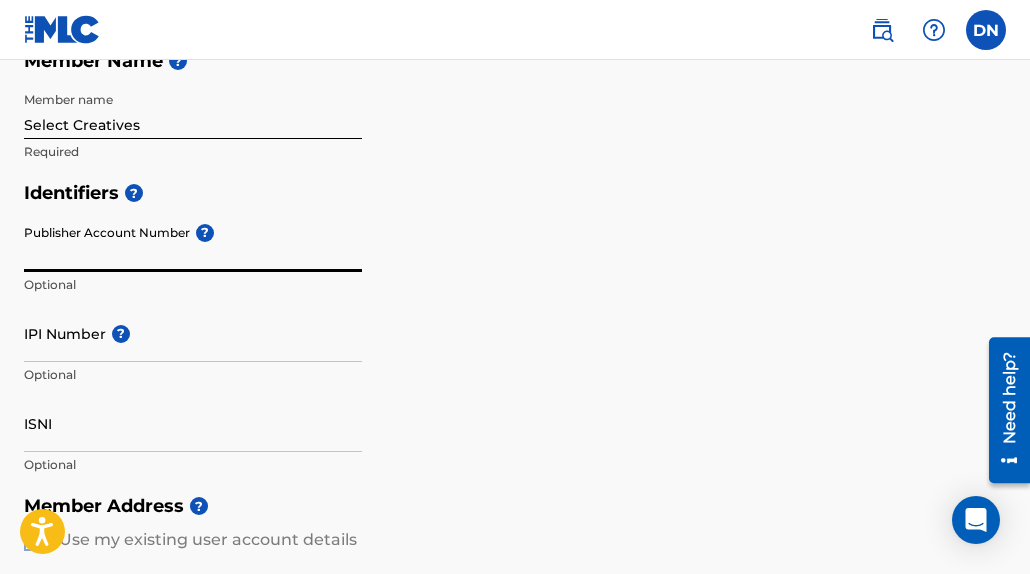 scroll, scrollTop: 426, scrollLeft: 0, axis: vertical 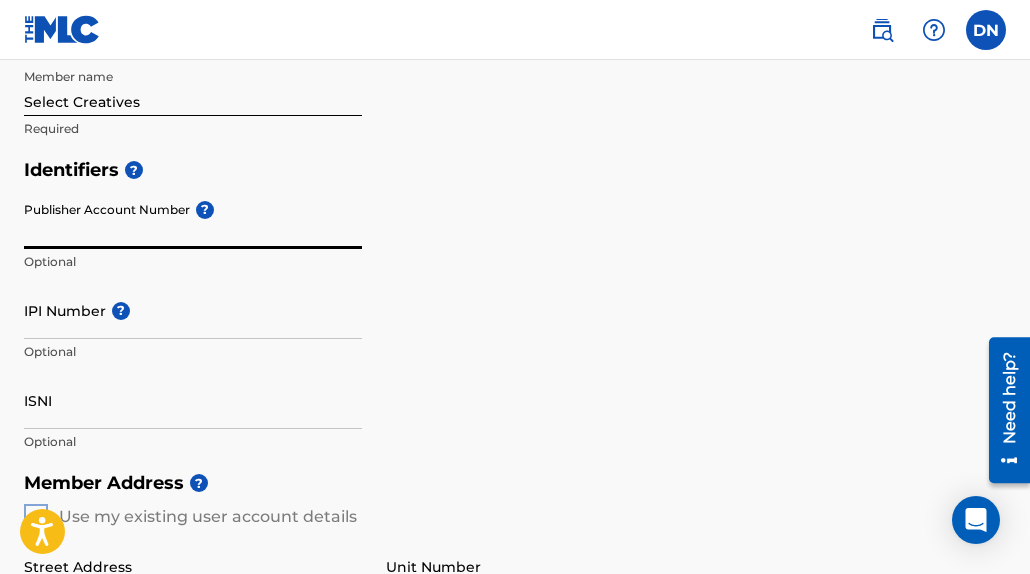 click on "IPI Number ?" at bounding box center [193, 310] 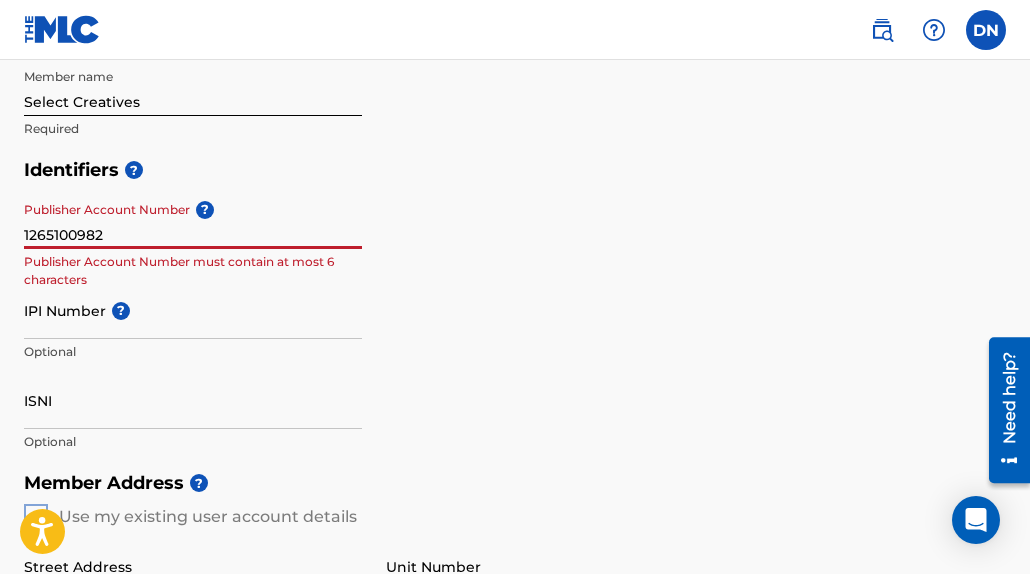 type 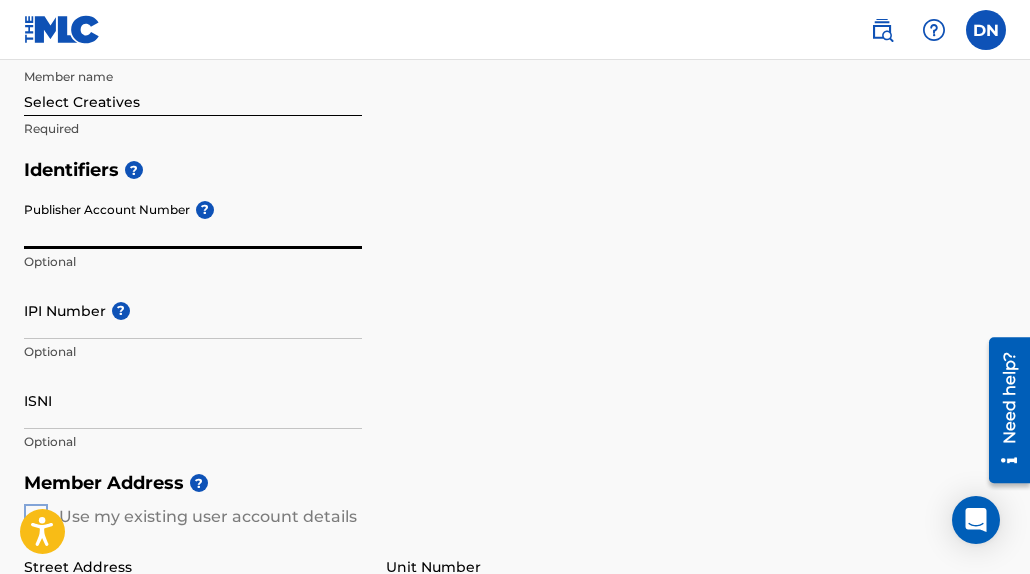 click on "IPI Number ?" at bounding box center [193, 310] 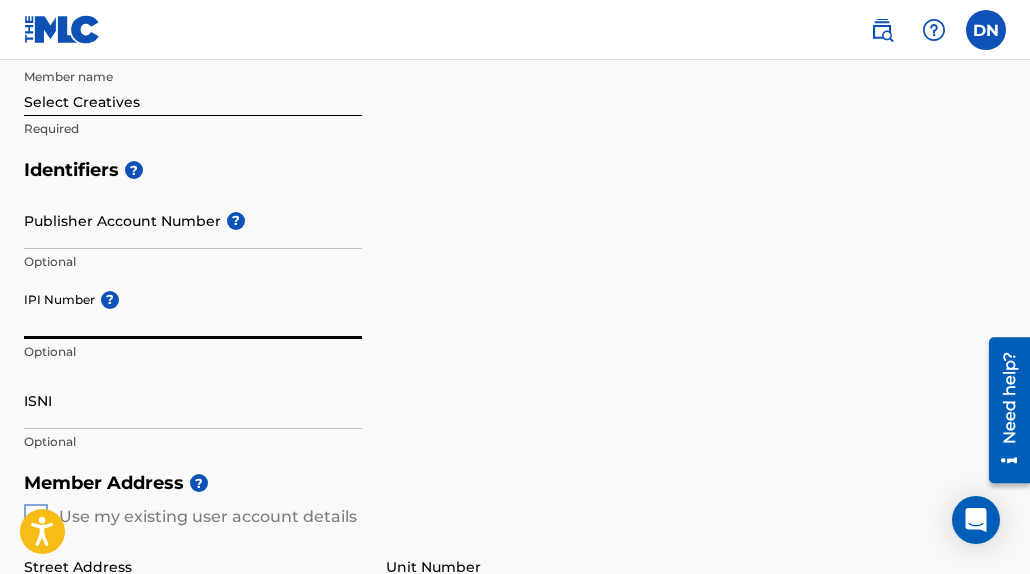 paste on "1265100982" 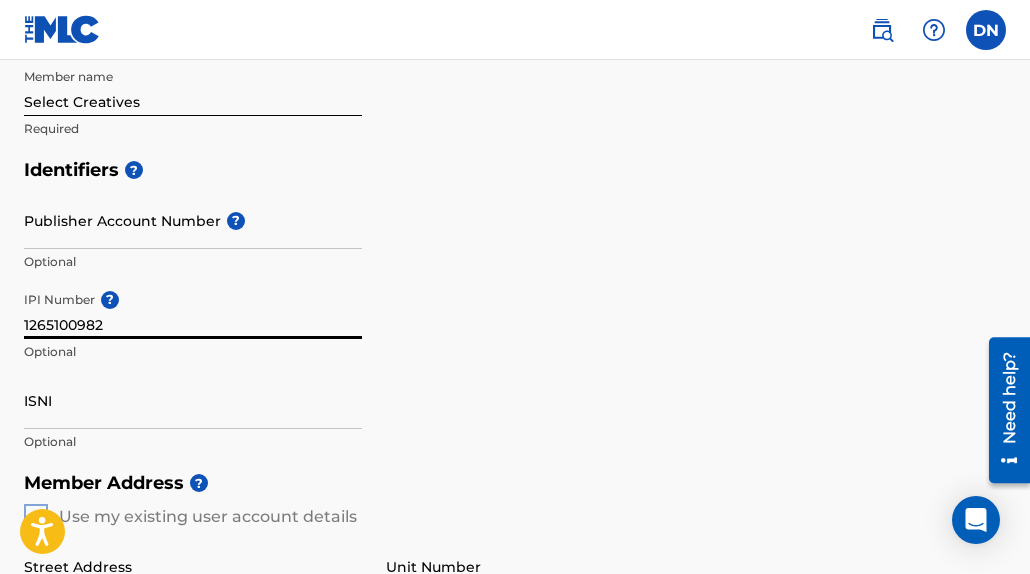 type on "1265100982" 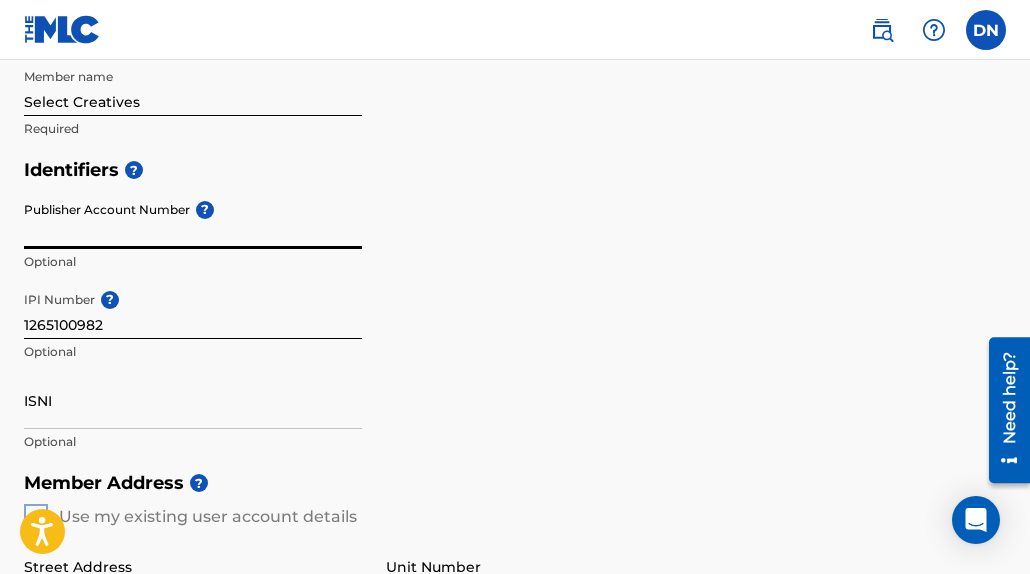 paste on "P447C8" 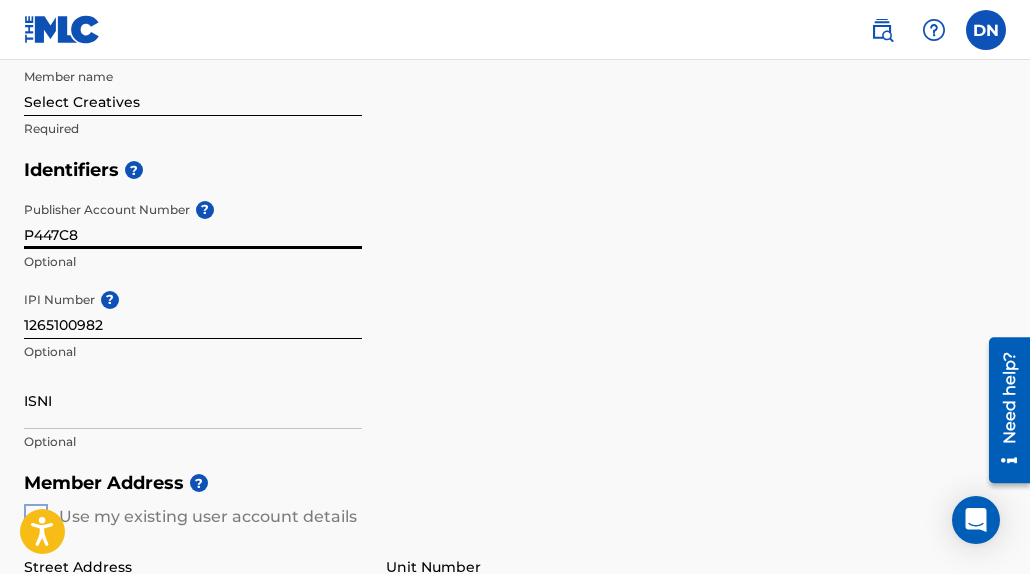 scroll, scrollTop: 646, scrollLeft: 0, axis: vertical 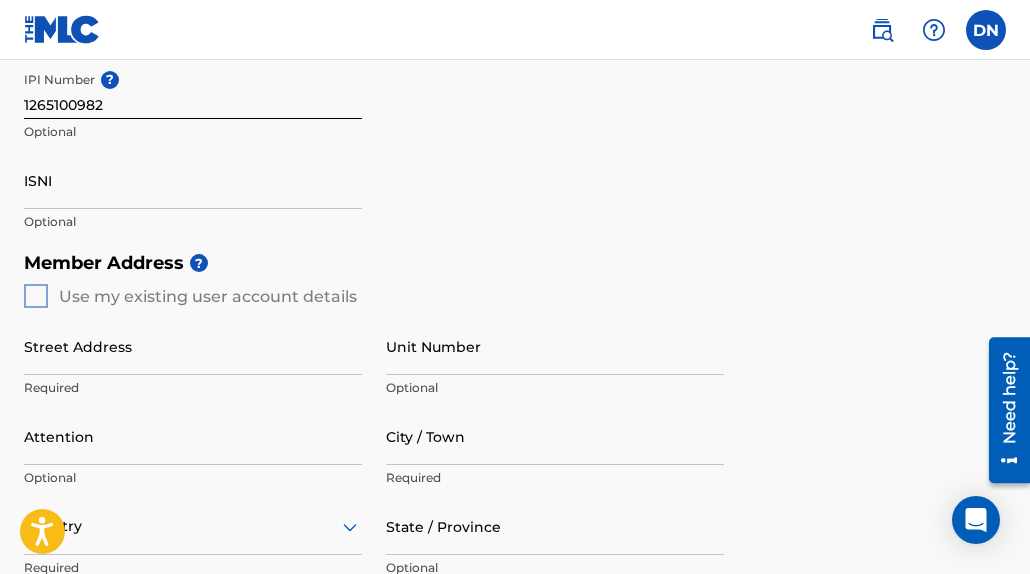 type on "P447C8" 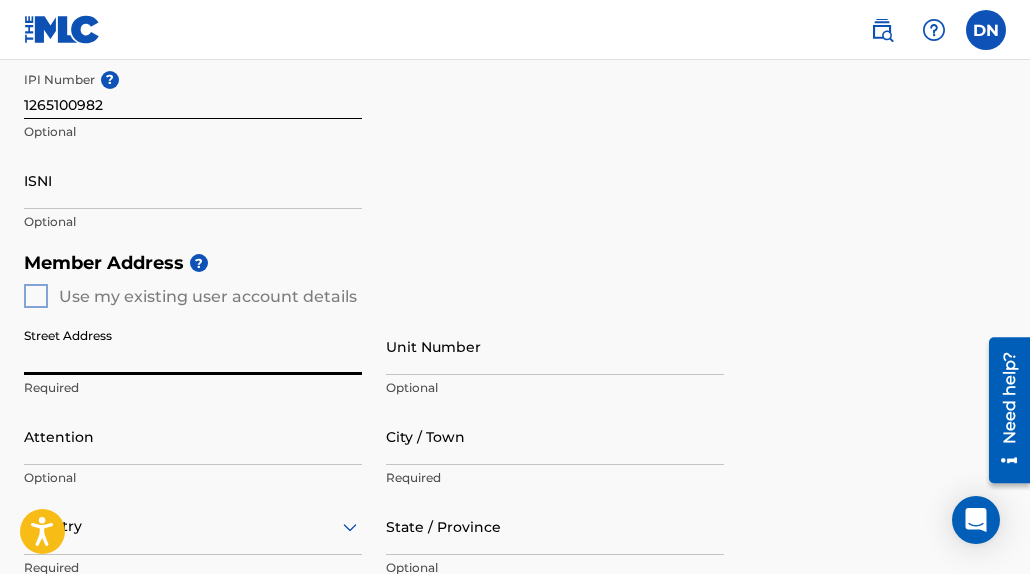 type on "[STREET_ADDRESS]" 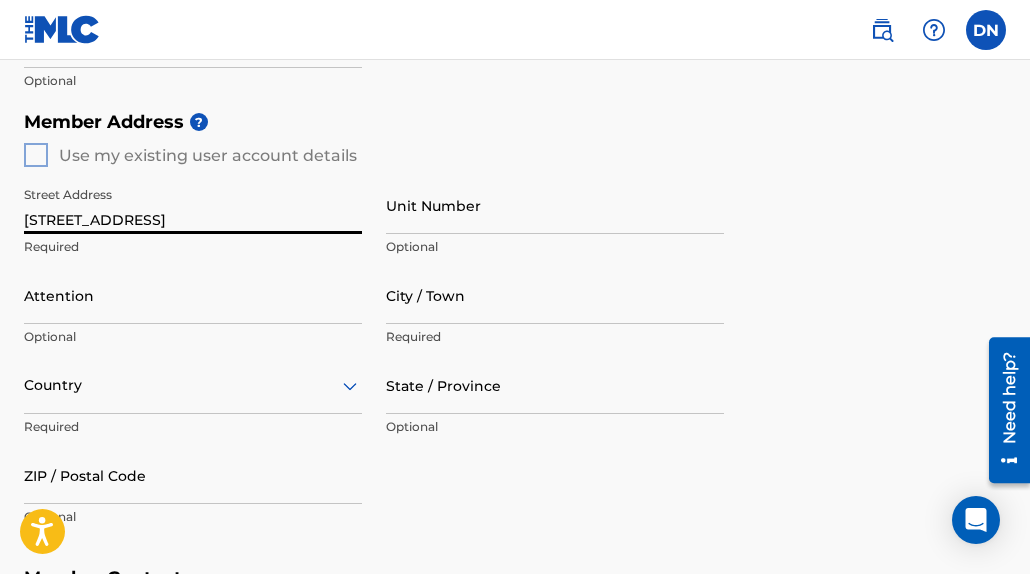scroll, scrollTop: 792, scrollLeft: 0, axis: vertical 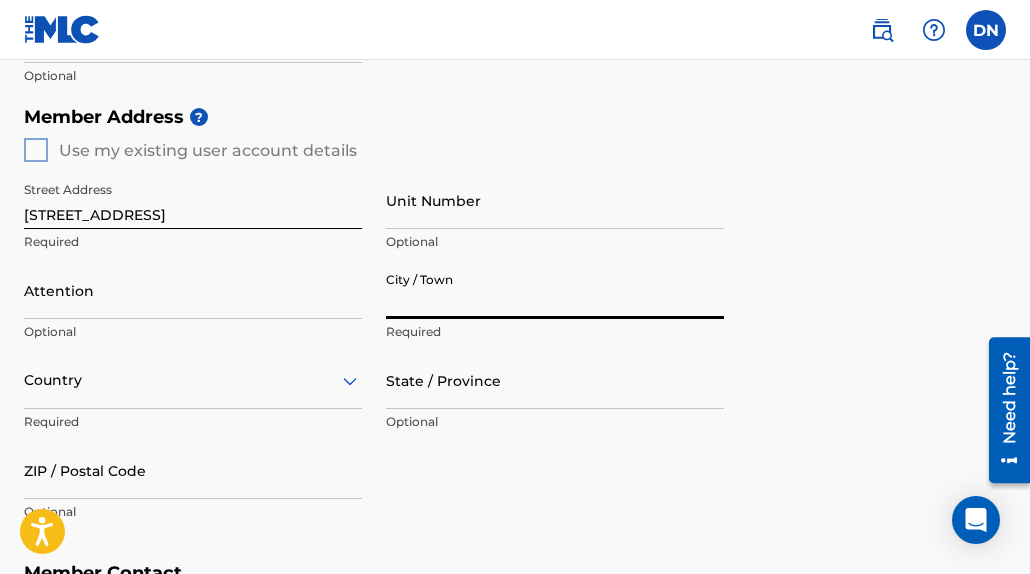 click on "City / Town" at bounding box center [555, 290] 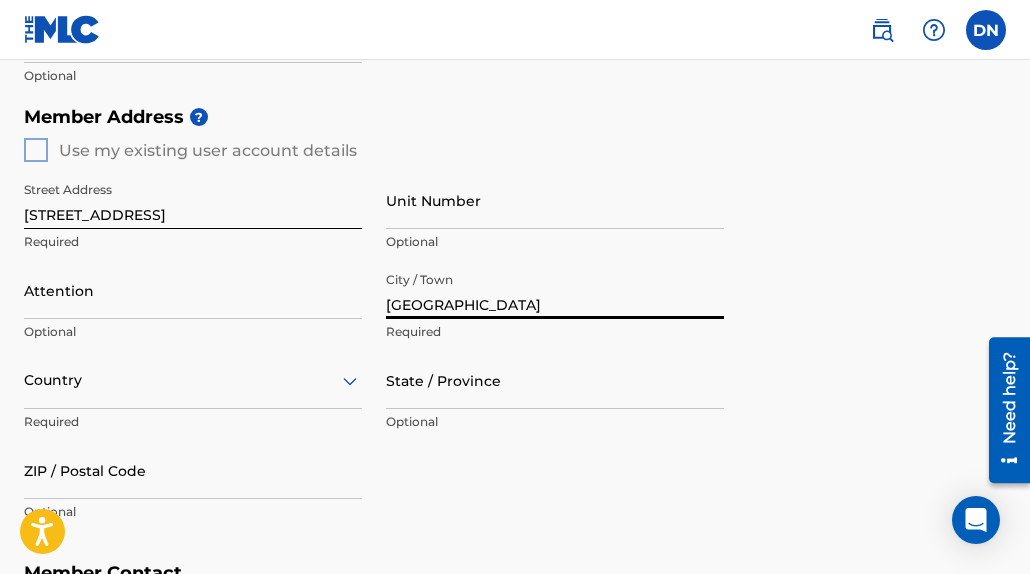 type on "[GEOGRAPHIC_DATA]" 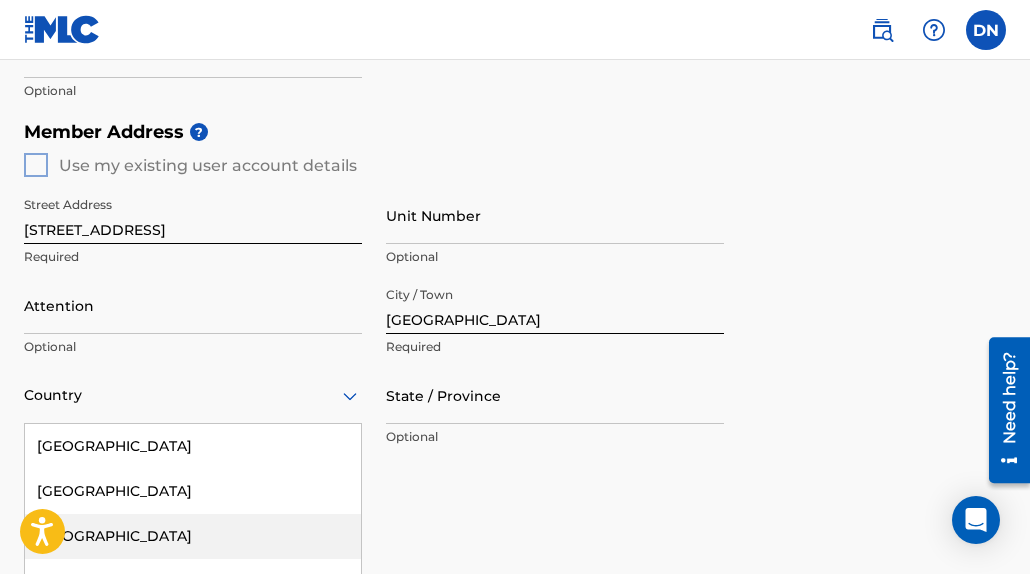 scroll, scrollTop: 928, scrollLeft: 0, axis: vertical 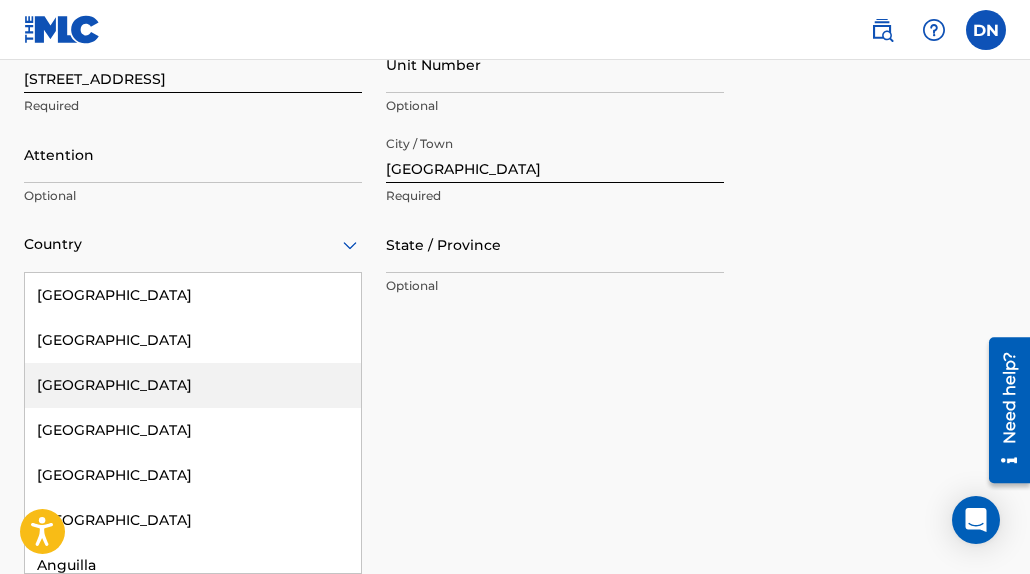click on "[GEOGRAPHIC_DATA], 3 of 223. 223 results available. Use Up and Down to choose options, press Enter to select the currently focused option, press Escape to exit the menu, press Tab to select the option and exit the menu. Country [GEOGRAPHIC_DATA] [GEOGRAPHIC_DATA] [GEOGRAPHIC_DATA] [GEOGRAPHIC_DATA] [GEOGRAPHIC_DATA] [GEOGRAPHIC_DATA] [GEOGRAPHIC_DATA] [GEOGRAPHIC_DATA] [GEOGRAPHIC_DATA] [GEOGRAPHIC_DATA] [GEOGRAPHIC_DATA] [GEOGRAPHIC_DATA] [GEOGRAPHIC_DATA] [GEOGRAPHIC_DATA] [GEOGRAPHIC_DATA] [GEOGRAPHIC_DATA] [GEOGRAPHIC_DATA] [GEOGRAPHIC_DATA] [GEOGRAPHIC_DATA] [GEOGRAPHIC_DATA] [GEOGRAPHIC_DATA] [GEOGRAPHIC_DATA] [GEOGRAPHIC_DATA] [GEOGRAPHIC_DATA] [GEOGRAPHIC_DATA] [GEOGRAPHIC_DATA] [GEOGRAPHIC_DATA] [GEOGRAPHIC_DATA] [GEOGRAPHIC_DATA] [GEOGRAPHIC_DATA] [GEOGRAPHIC_DATA] [GEOGRAPHIC_DATA] [GEOGRAPHIC_DATA] [GEOGRAPHIC_DATA] [GEOGRAPHIC_DATA] [GEOGRAPHIC_DATA] [GEOGRAPHIC_DATA] [GEOGRAPHIC_DATA] [GEOGRAPHIC_DATA] [GEOGRAPHIC_DATA] [GEOGRAPHIC_DATA] [GEOGRAPHIC_DATA] [GEOGRAPHIC_DATA] [GEOGRAPHIC_DATA] [GEOGRAPHIC_DATA] [GEOGRAPHIC_DATA], [GEOGRAPHIC_DATA] [GEOGRAPHIC_DATA] [GEOGRAPHIC_DATA] [GEOGRAPHIC_DATA] [GEOGRAPHIC_DATA] [GEOGRAPHIC_DATA] [GEOGRAPHIC_DATA] [GEOGRAPHIC_DATA] [GEOGRAPHIC_DATA] [GEOGRAPHIC_DATA] [GEOGRAPHIC_DATA] [GEOGRAPHIC_DATA] [GEOGRAPHIC_DATA] [GEOGRAPHIC_DATA] [GEOGRAPHIC_DATA] [GEOGRAPHIC_DATA] [GEOGRAPHIC_DATA] [GEOGRAPHIC_DATA] [GEOGRAPHIC_DATA] ([GEOGRAPHIC_DATA]) [GEOGRAPHIC_DATA] [GEOGRAPHIC_DATA] [GEOGRAPHIC_DATA] [GEOGRAPHIC_DATA] [GEOGRAPHIC_DATA] [GEOGRAPHIC_DATA] [GEOGRAPHIC_DATA] [GEOGRAPHIC_DATA] [US_STATE] [GEOGRAPHIC_DATA] [GEOGRAPHIC_DATA] [GEOGRAPHIC_DATA] [GEOGRAPHIC_DATA] Guinea" at bounding box center (193, 244) 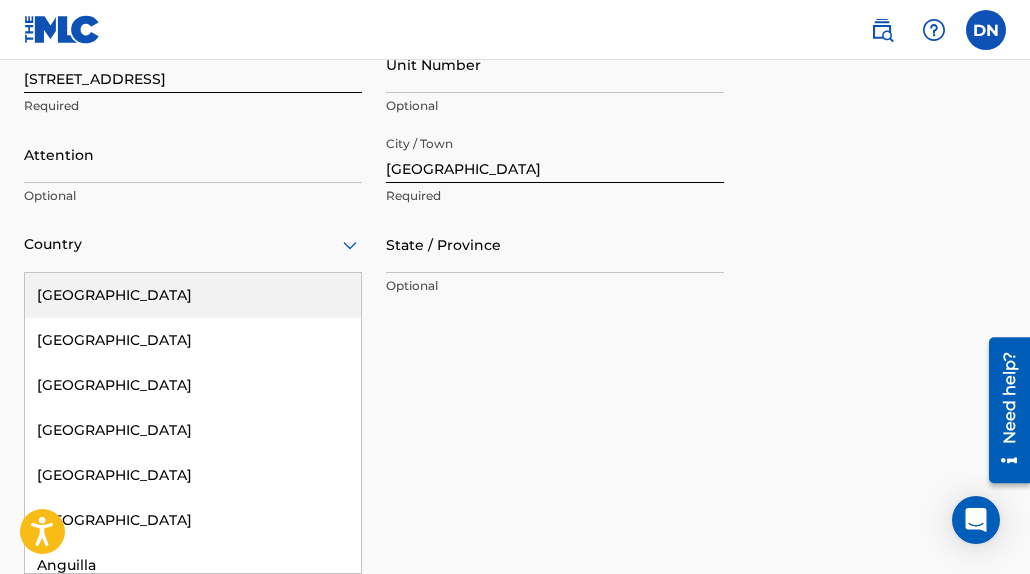 click on "[GEOGRAPHIC_DATA]" at bounding box center (193, 295) 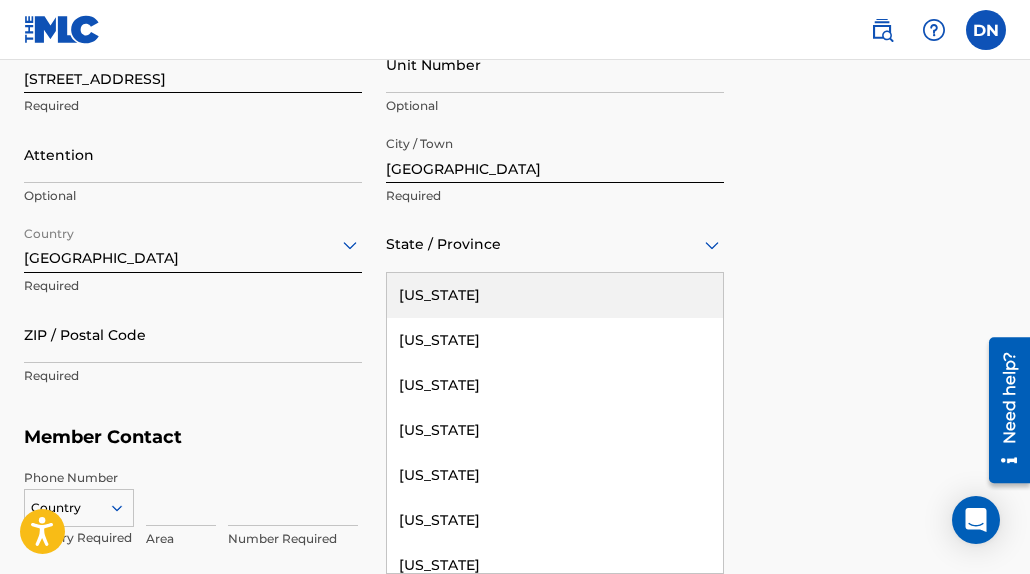 click at bounding box center [555, 244] 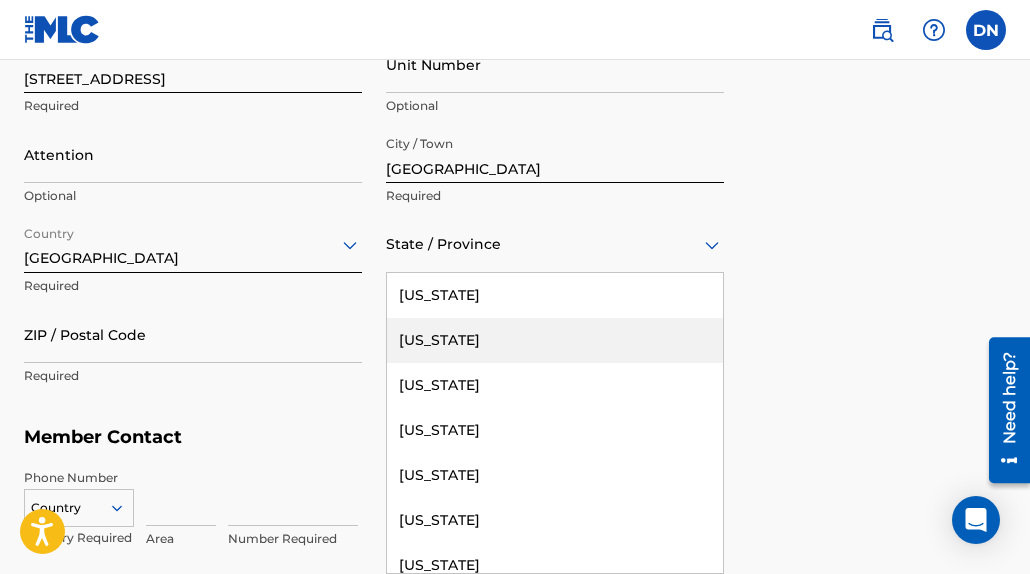 type on "t" 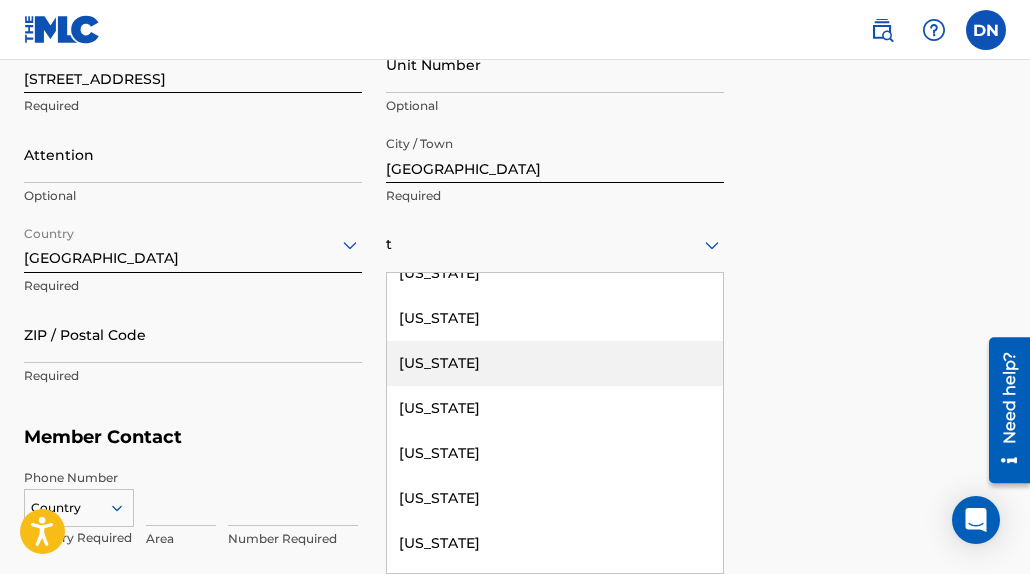 scroll, scrollTop: 384, scrollLeft: 0, axis: vertical 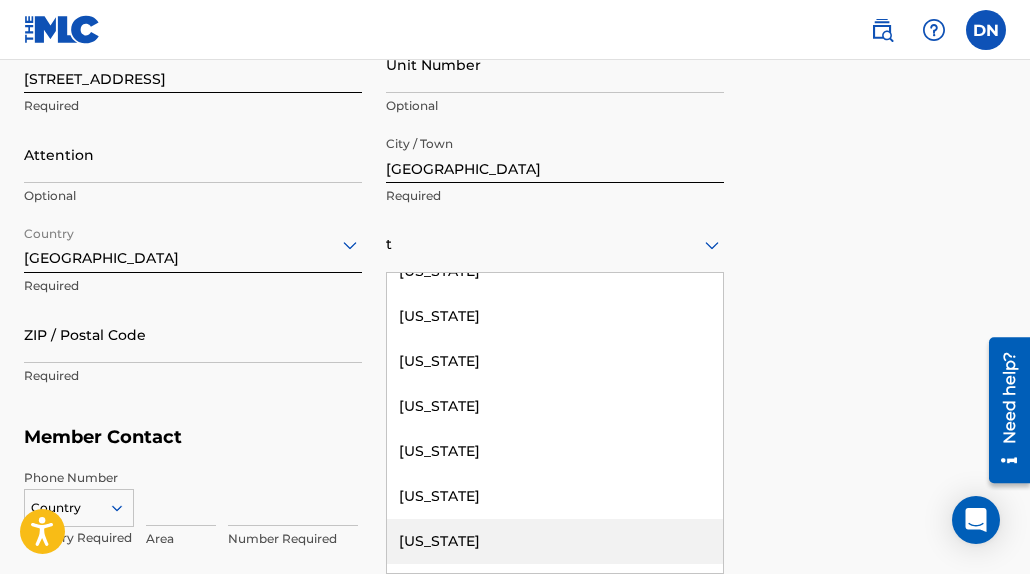 click on "[US_STATE]" at bounding box center (555, 541) 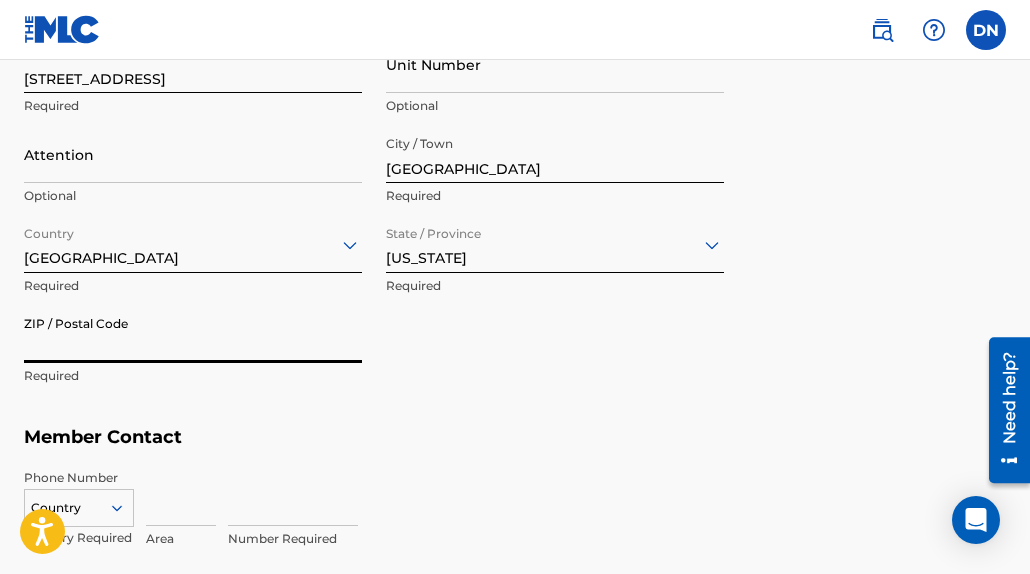 click on "ZIP / Postal Code" at bounding box center (193, 334) 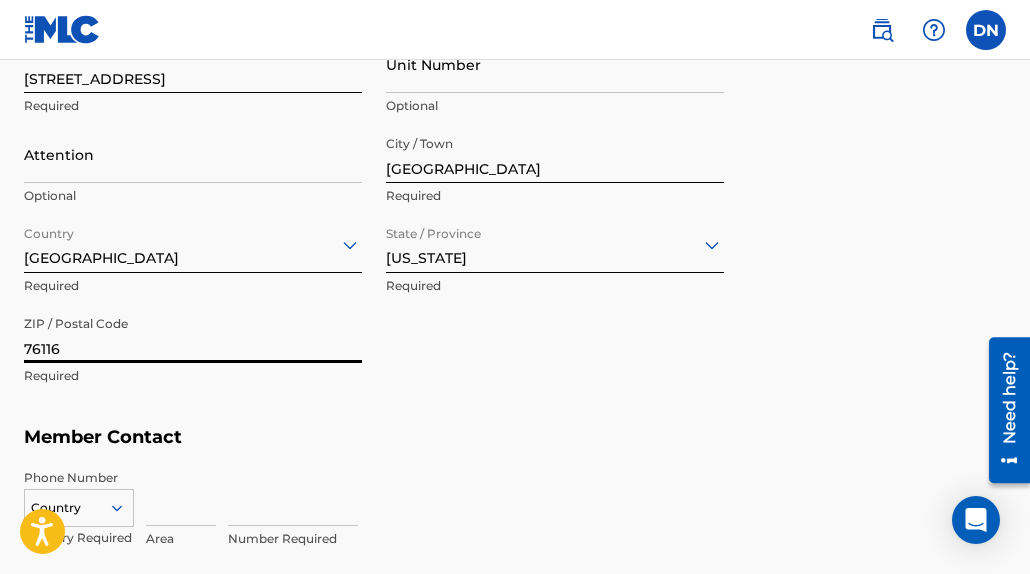 type on "76116" 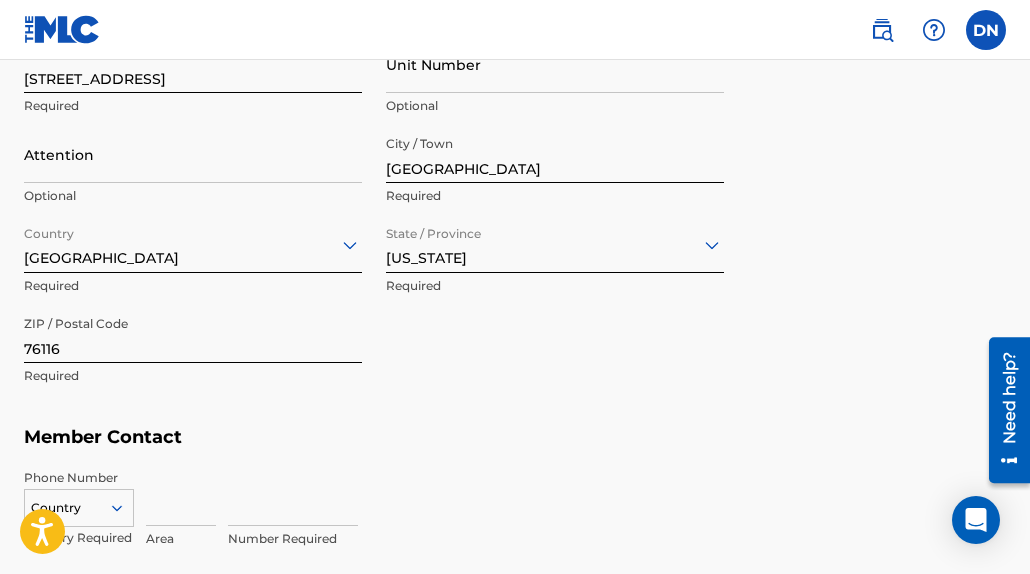 click on "Street Address [STREET_ADDRESS] Required Unit Number Optional Attention Optional City / Town [GEOGRAPHIC_DATA] Required Country [GEOGRAPHIC_DATA] Required State / Province [US_STATE] Required ZIP / Postal Code 76116 Required" at bounding box center (374, 216) 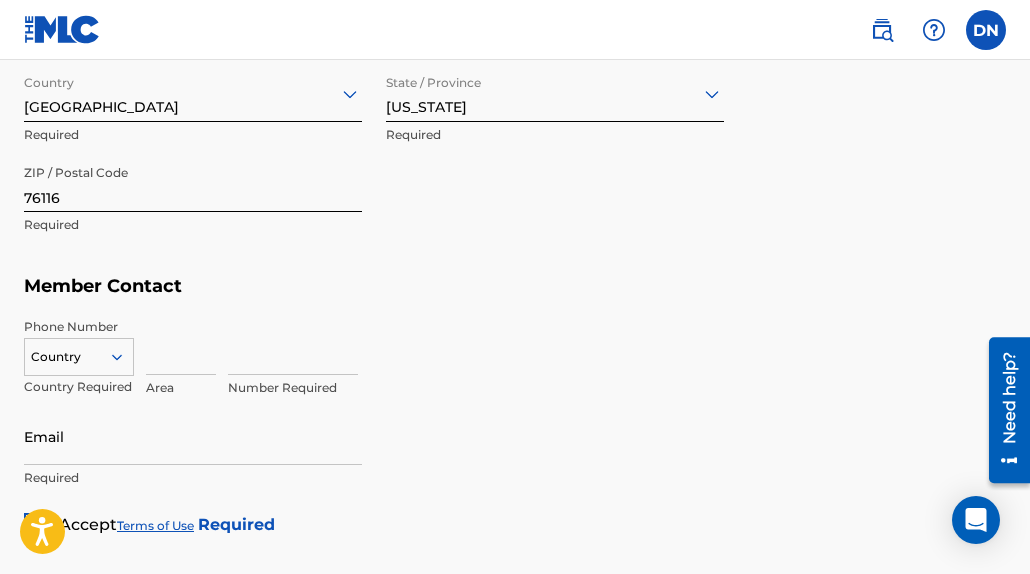 scroll, scrollTop: 1174, scrollLeft: 0, axis: vertical 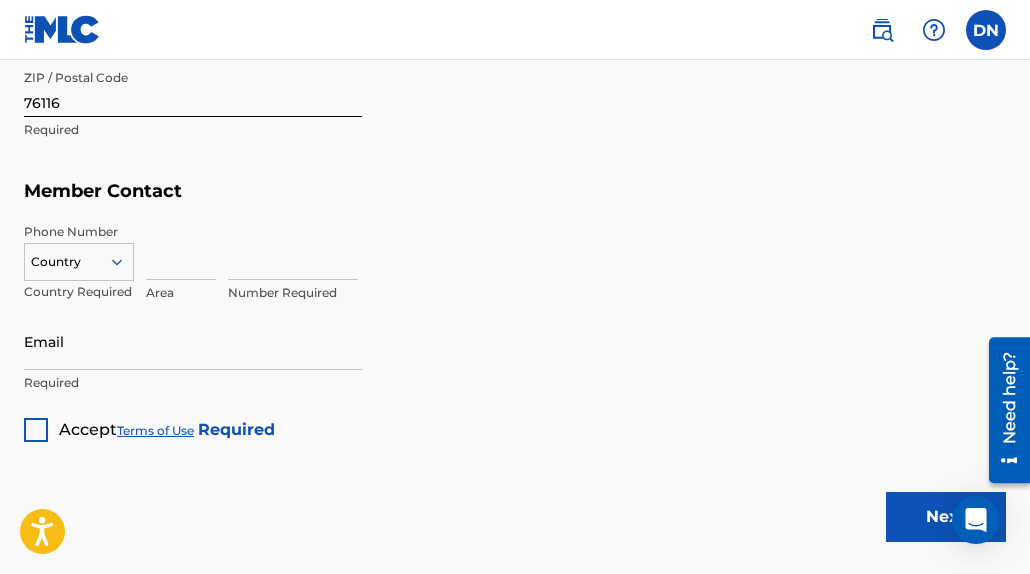 click on "Country" at bounding box center [79, 258] 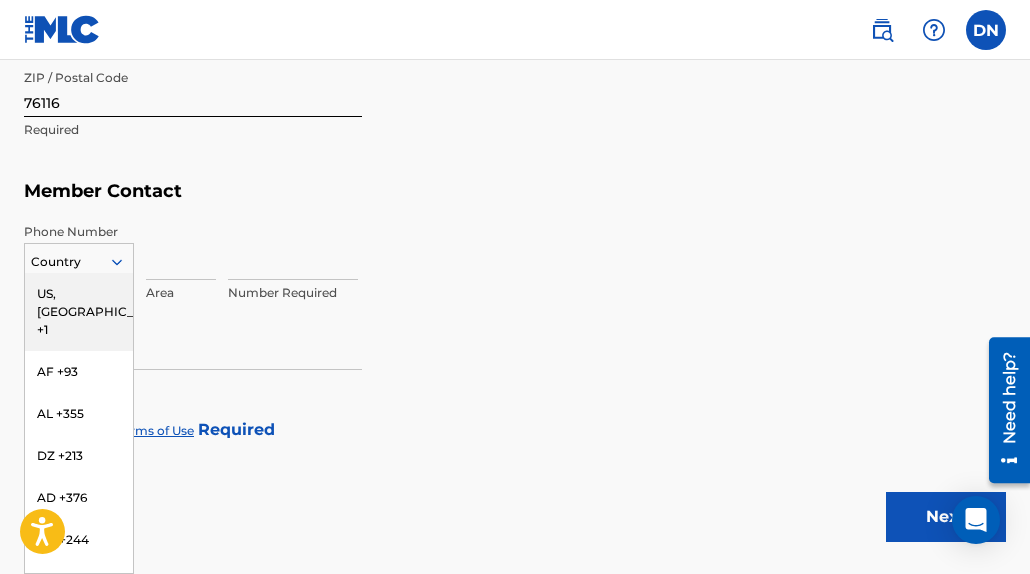 click on "US, [GEOGRAPHIC_DATA] +1" at bounding box center [79, 312] 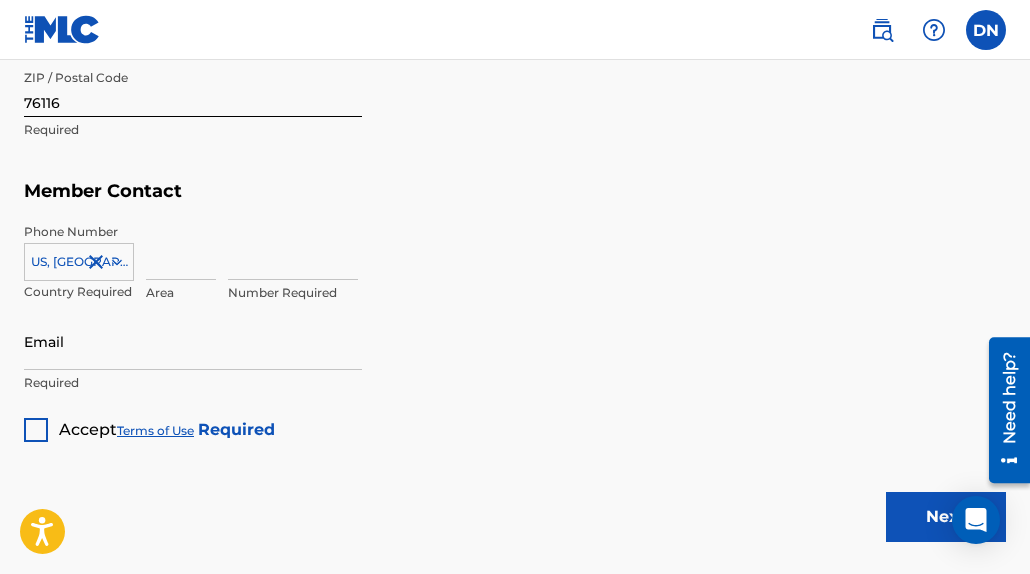click at bounding box center [181, 251] 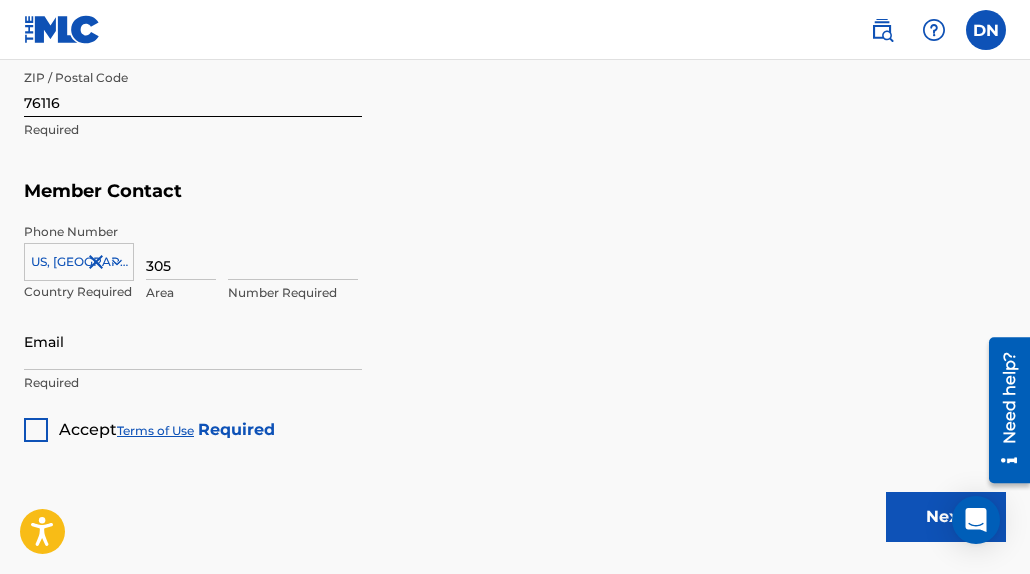 type on "305" 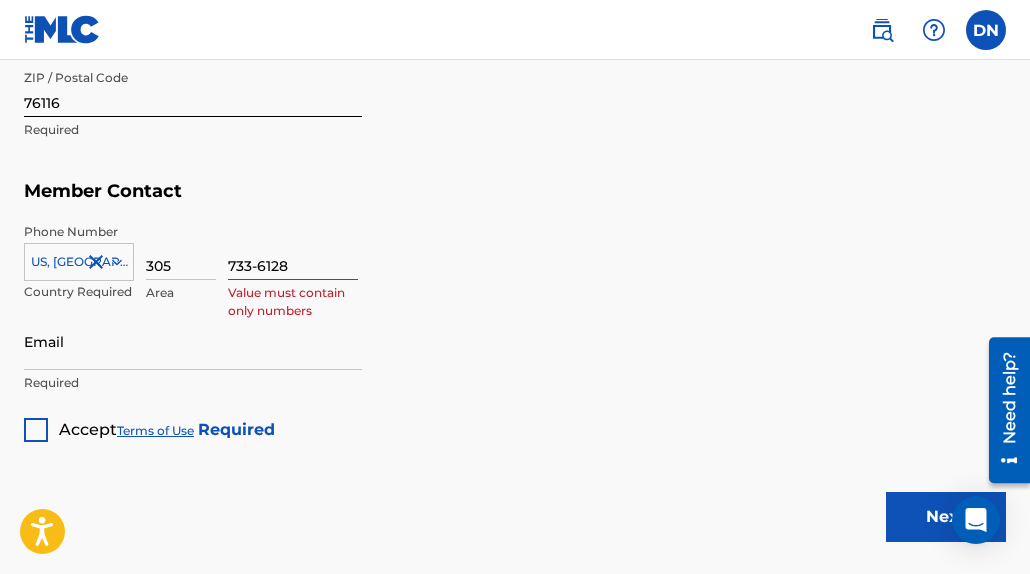 click on "733-6128" at bounding box center (293, 251) 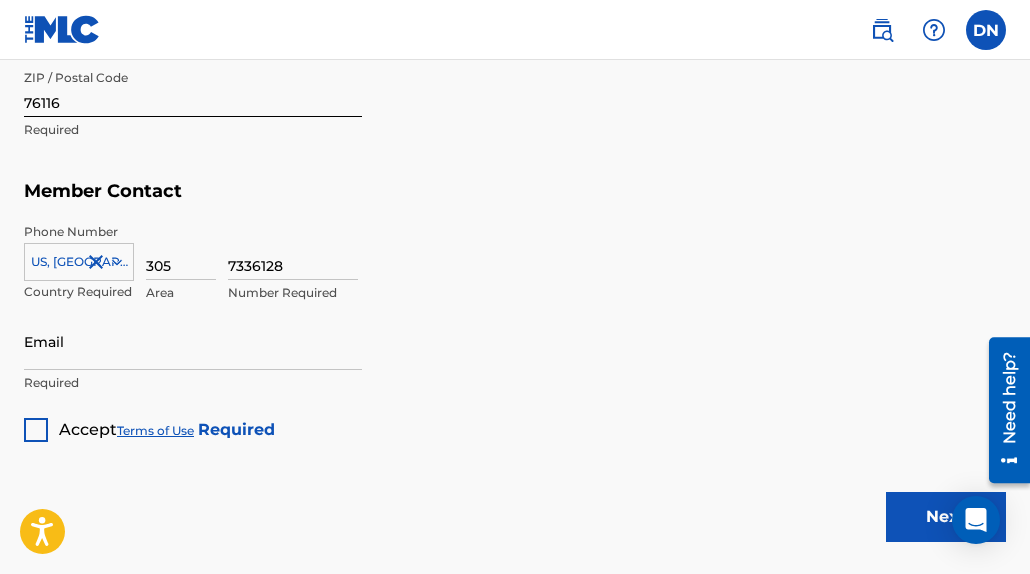type on "7336128" 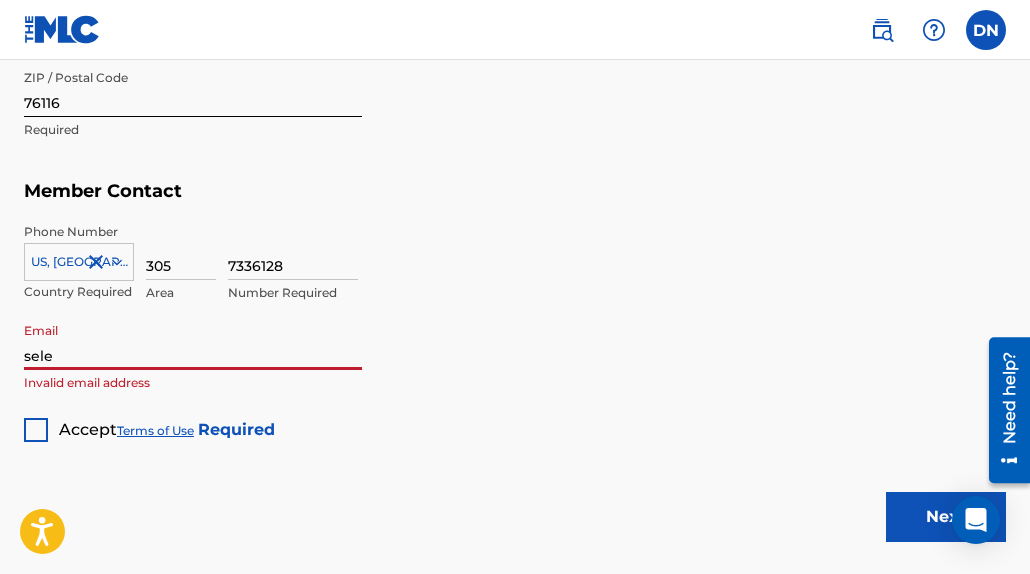 type on "[EMAIL_ADDRESS][DOMAIN_NAME]" 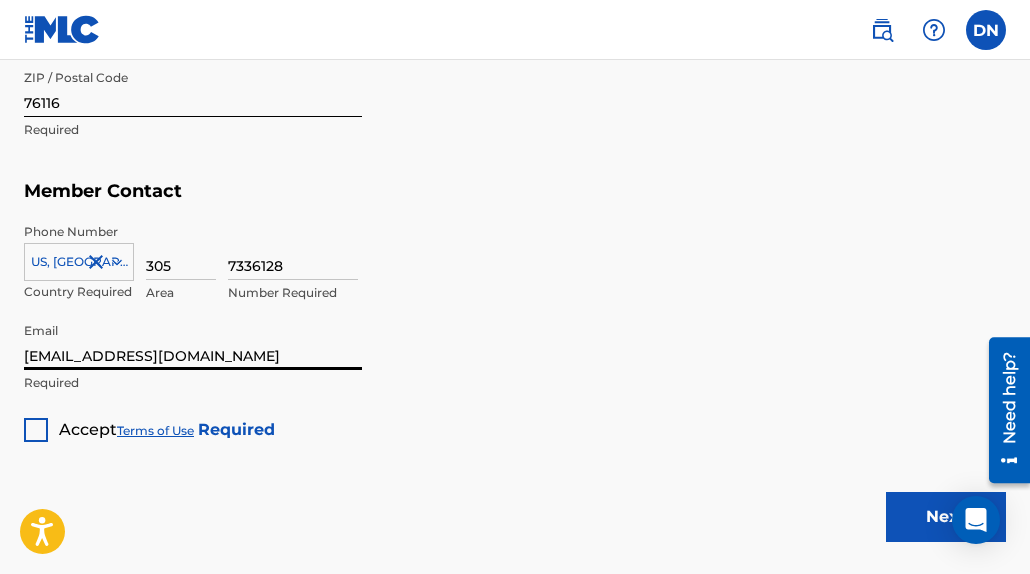 drag, startPoint x: 275, startPoint y: 517, endPoint x: 214, endPoint y: 507, distance: 61.81424 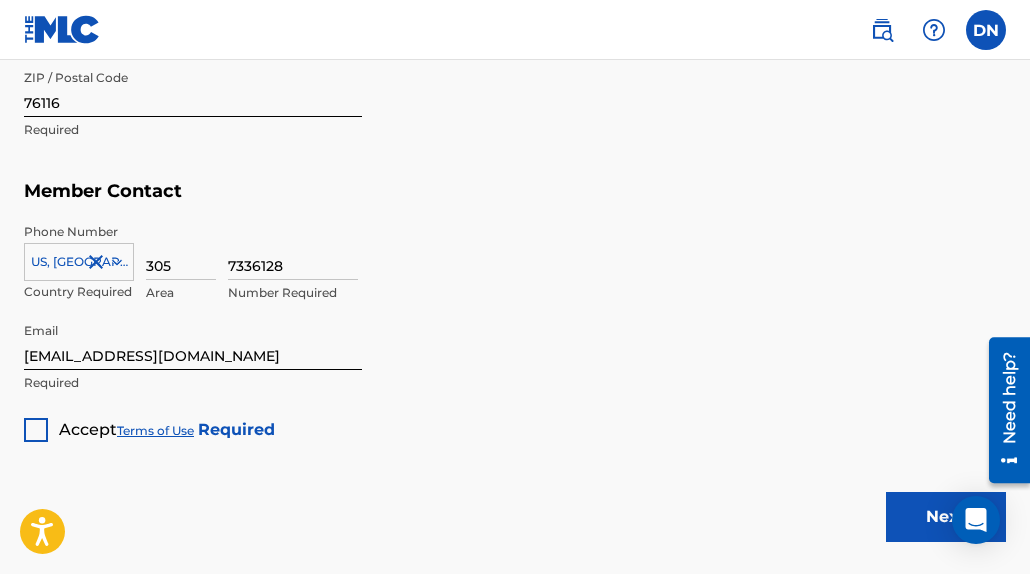 click at bounding box center [36, 430] 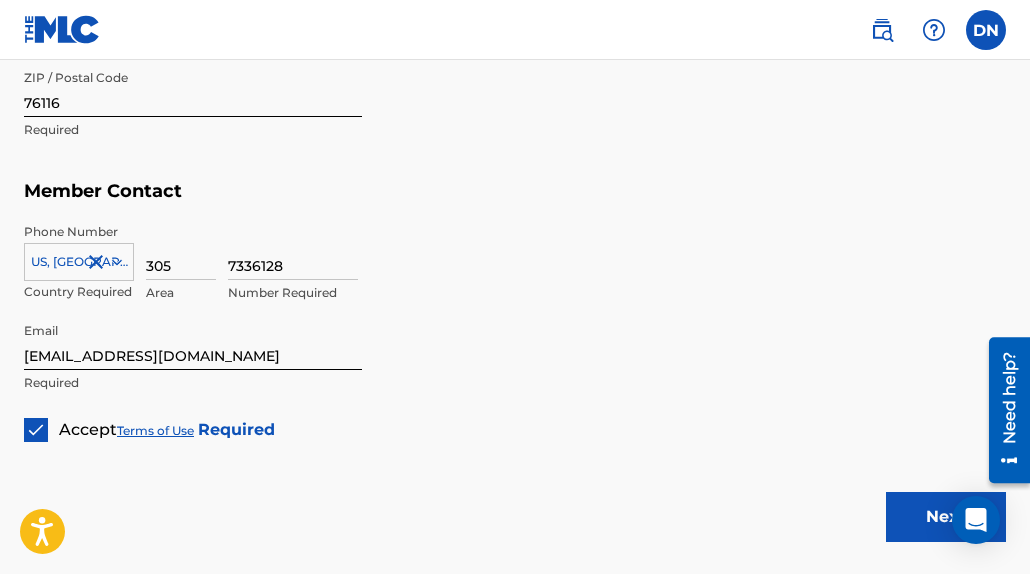 click on "Next" at bounding box center [946, 517] 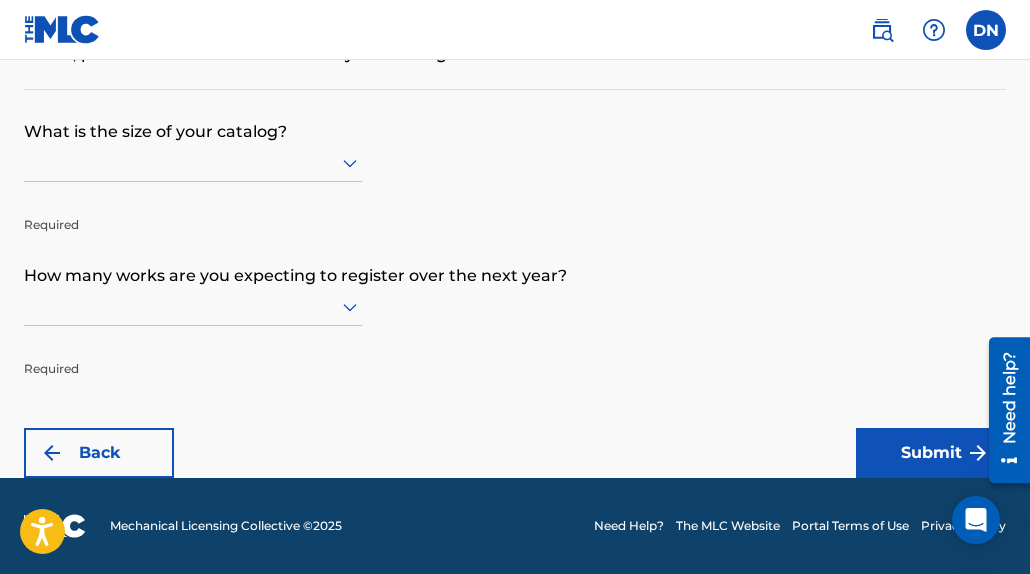 scroll, scrollTop: 0, scrollLeft: 0, axis: both 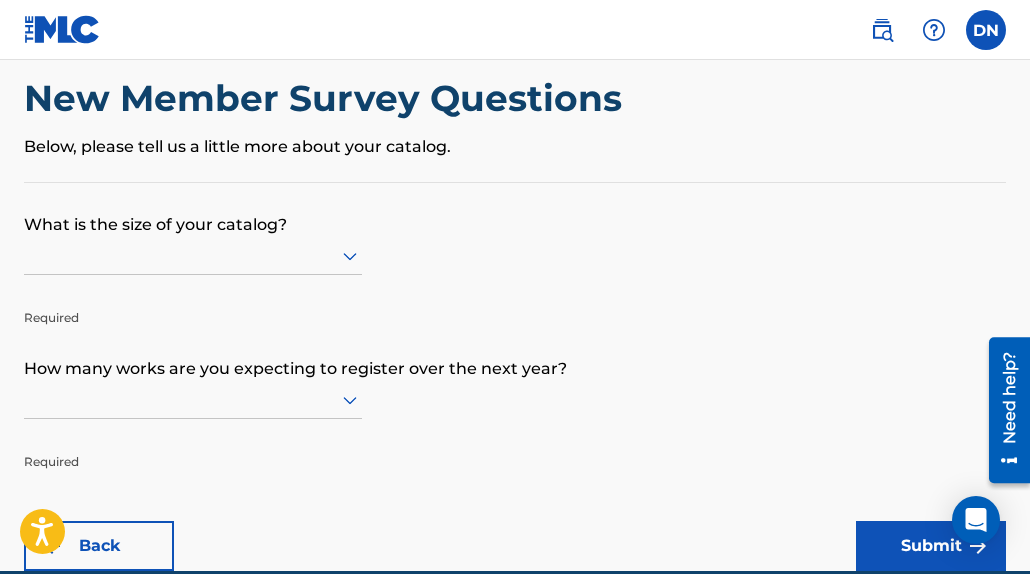 click at bounding box center (193, 256) 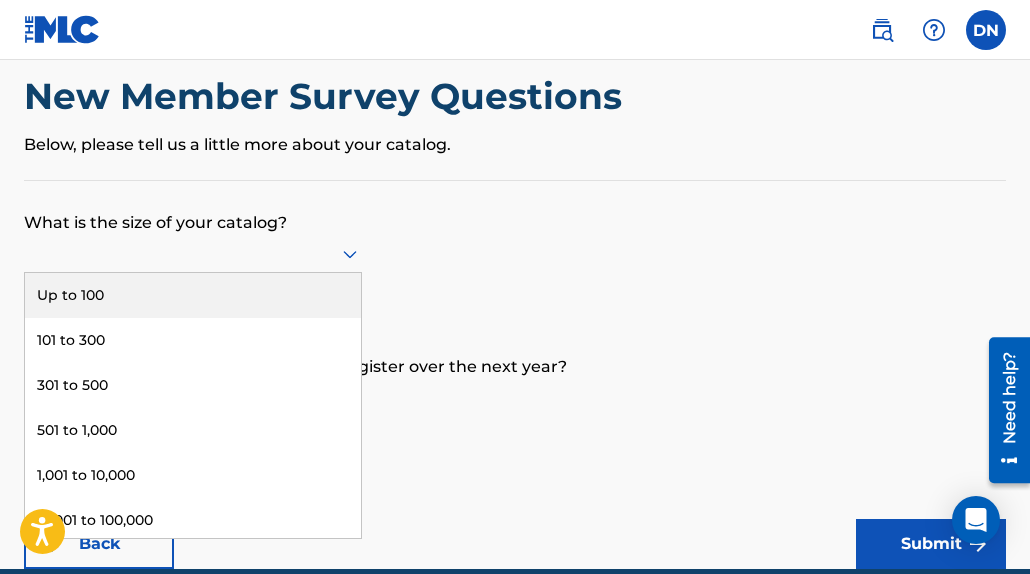 click on "Up to 100" at bounding box center (193, 295) 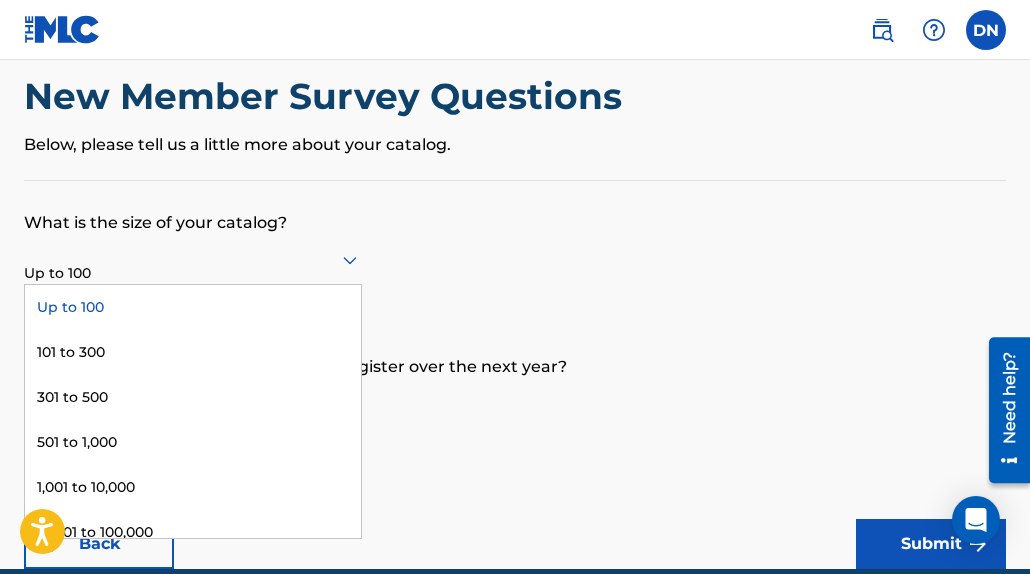 scroll, scrollTop: 48, scrollLeft: 0, axis: vertical 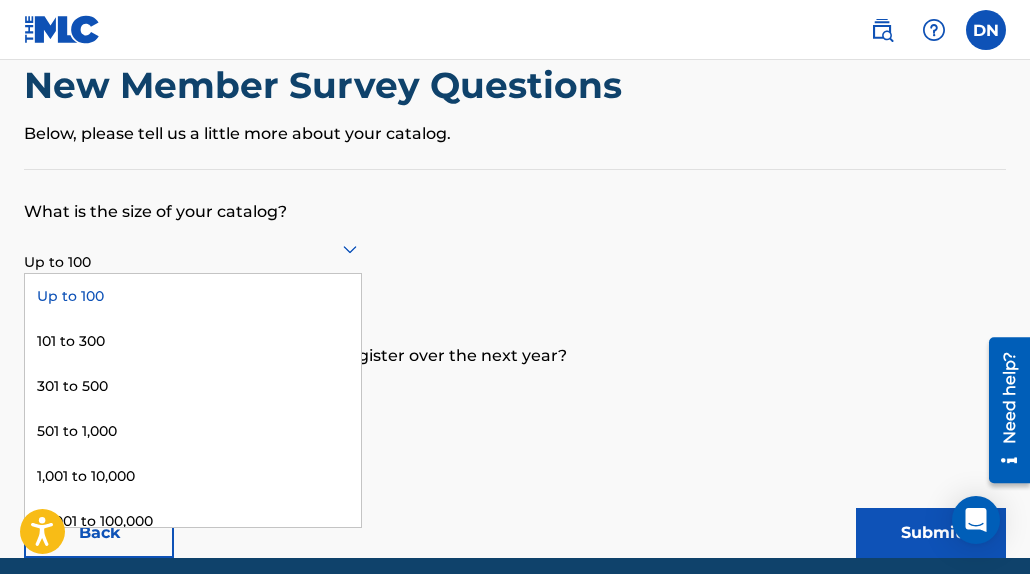 click on "Up to 100" at bounding box center (193, 249) 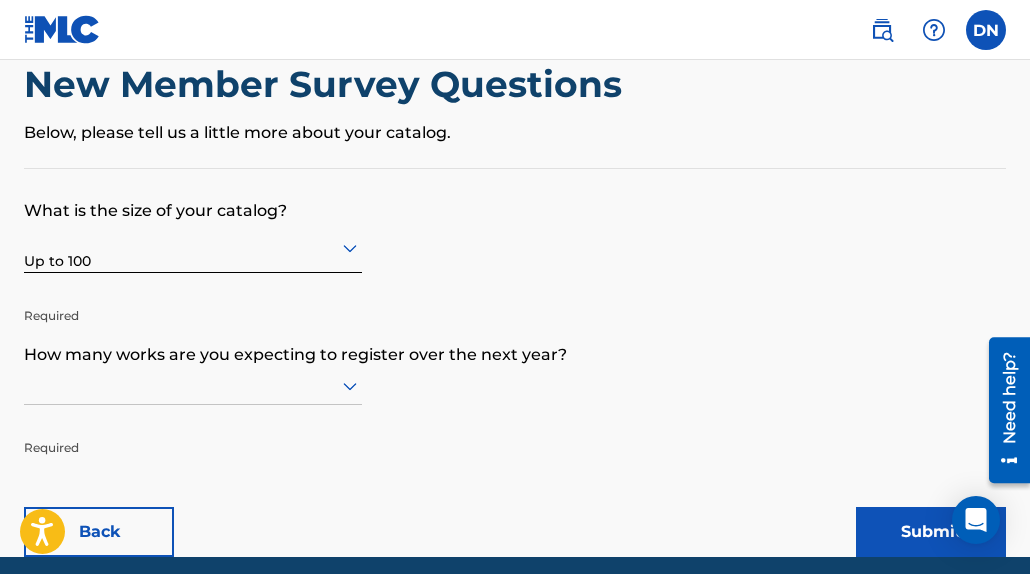 click on "Up to 100" at bounding box center (193, 247) 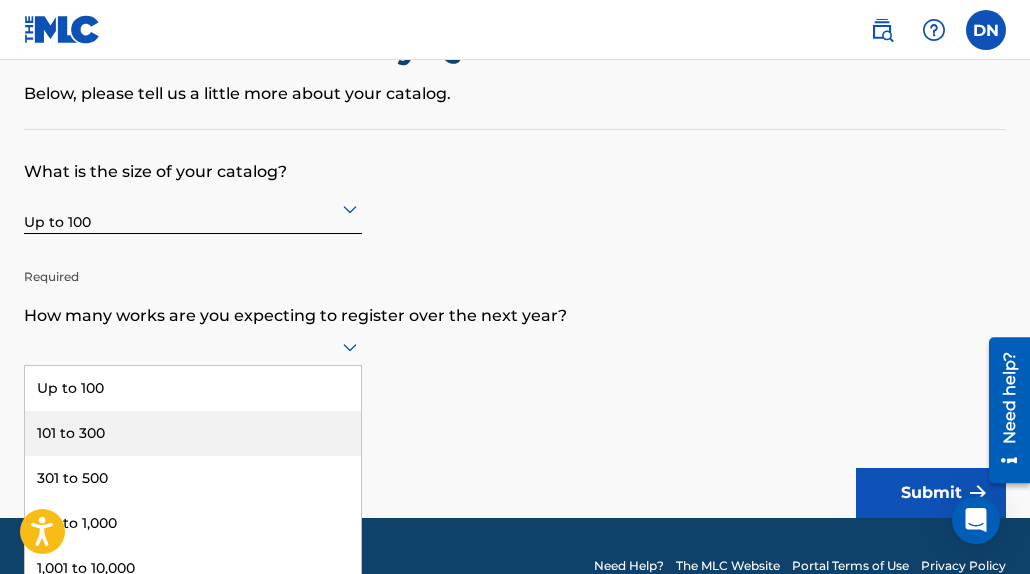 scroll, scrollTop: 180, scrollLeft: 0, axis: vertical 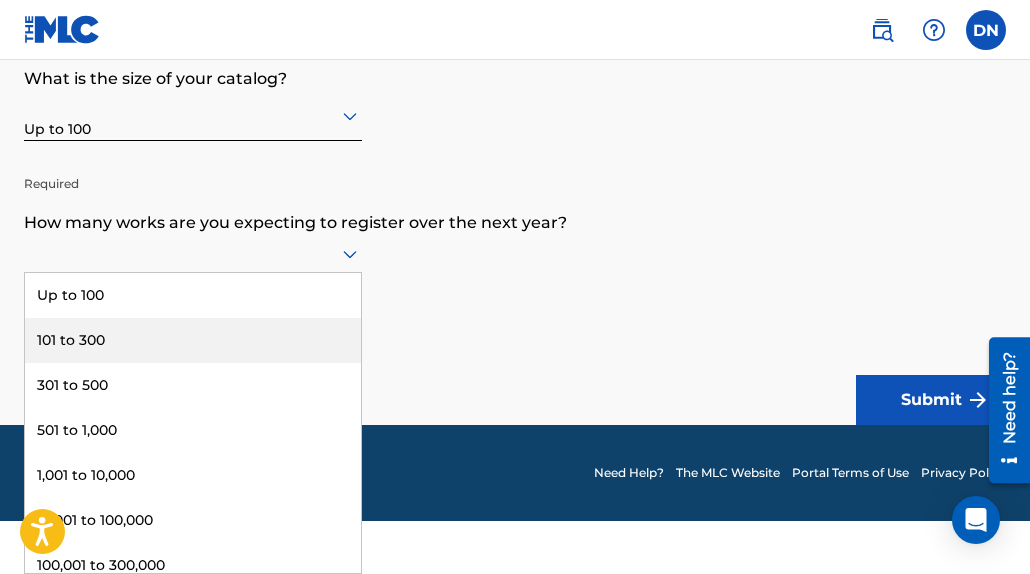 click on "101 to 300, 2 of 9. 9 results available. Use Up and Down to choose options, press Enter to select the currently focused option, press Escape to exit the menu, press Tab to select the option and exit the menu. Up to 100 101 to 300 301 to 500 501 to 1,000 1,001 to 10,000 10,001 to 100,000 100,001 to 300,000 301,000 to 500,000 Over 500,000" at bounding box center (193, 254) 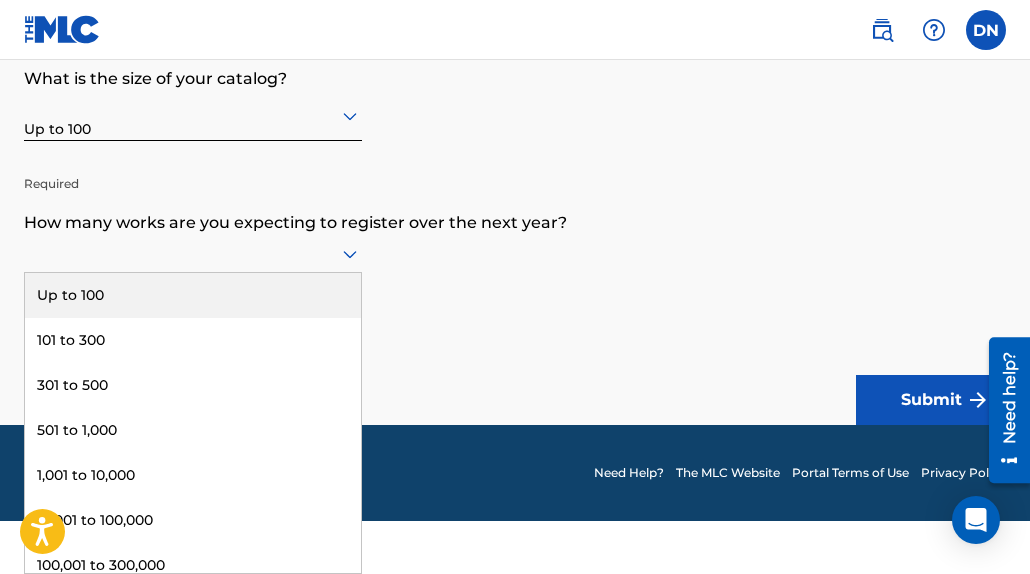 click on "Up to 100" at bounding box center [193, 295] 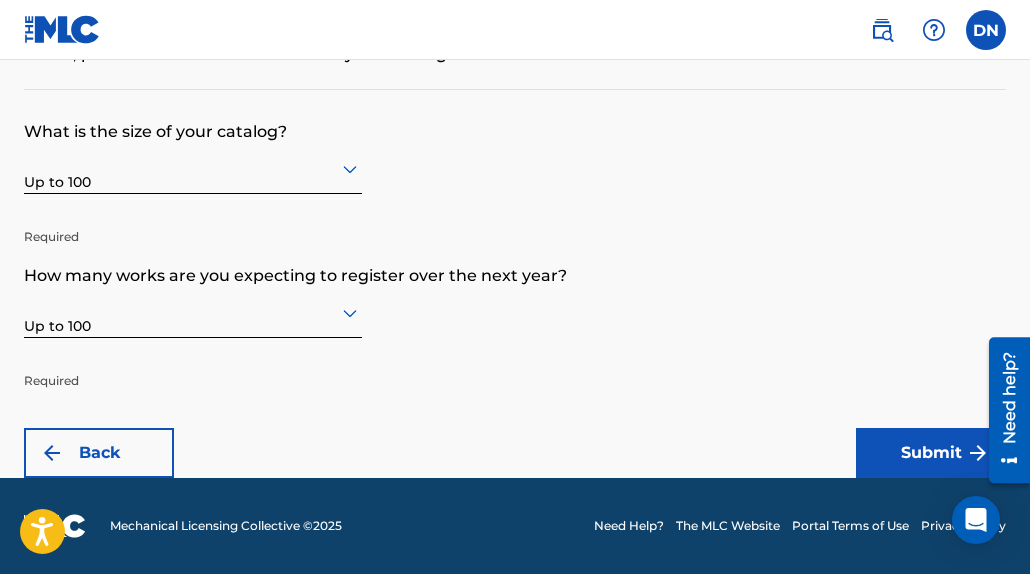 click on "Submit" at bounding box center (931, 453) 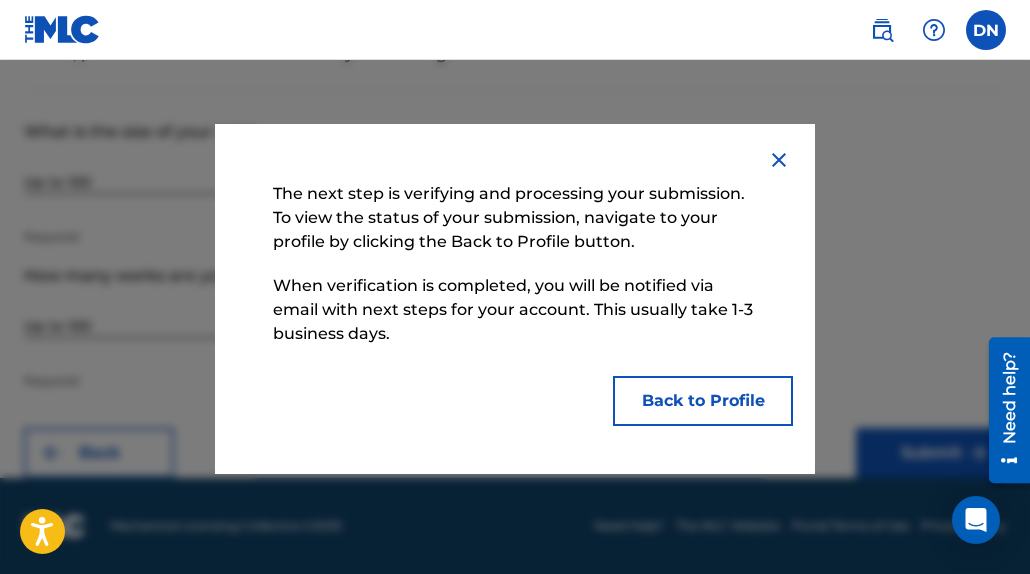 click on "Back to Profile" at bounding box center [703, 401] 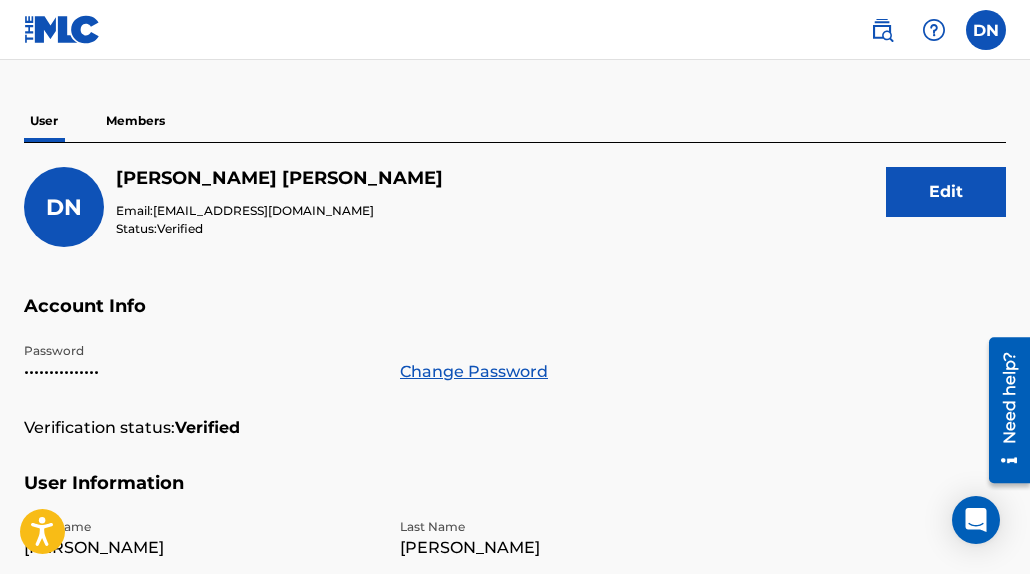 scroll, scrollTop: 0, scrollLeft: 0, axis: both 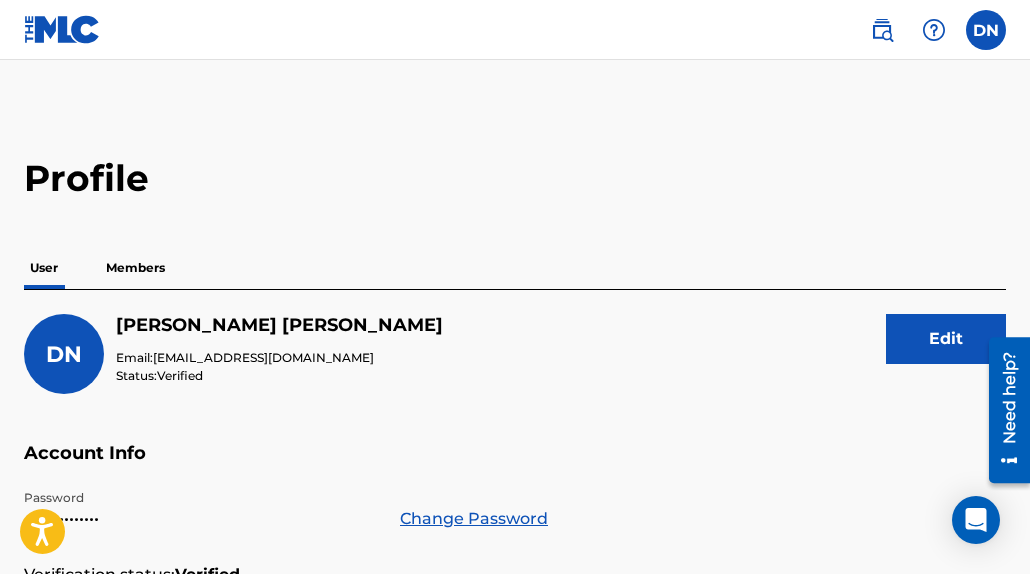 click at bounding box center [986, 30] 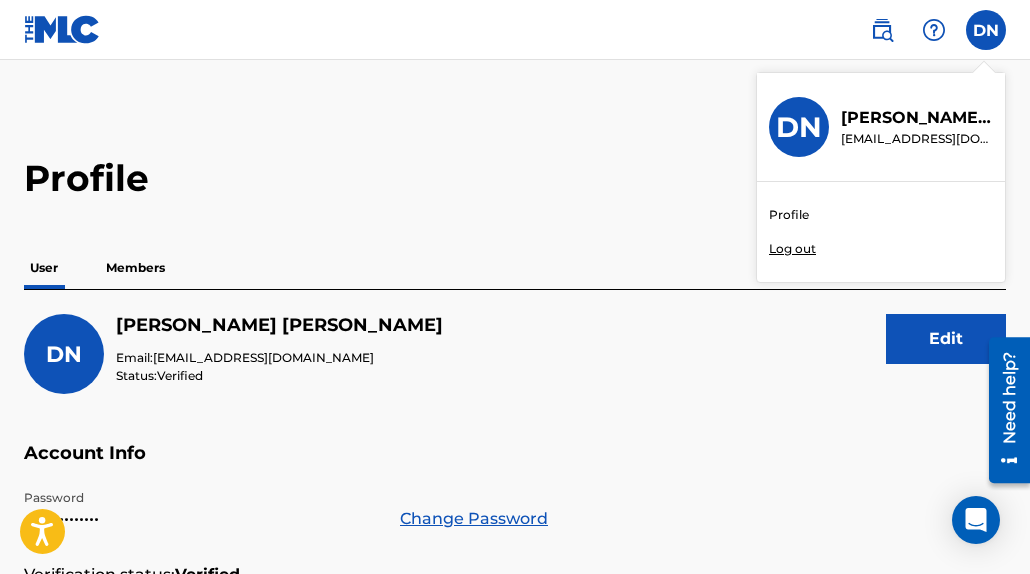 click on "Log out" at bounding box center [792, 249] 